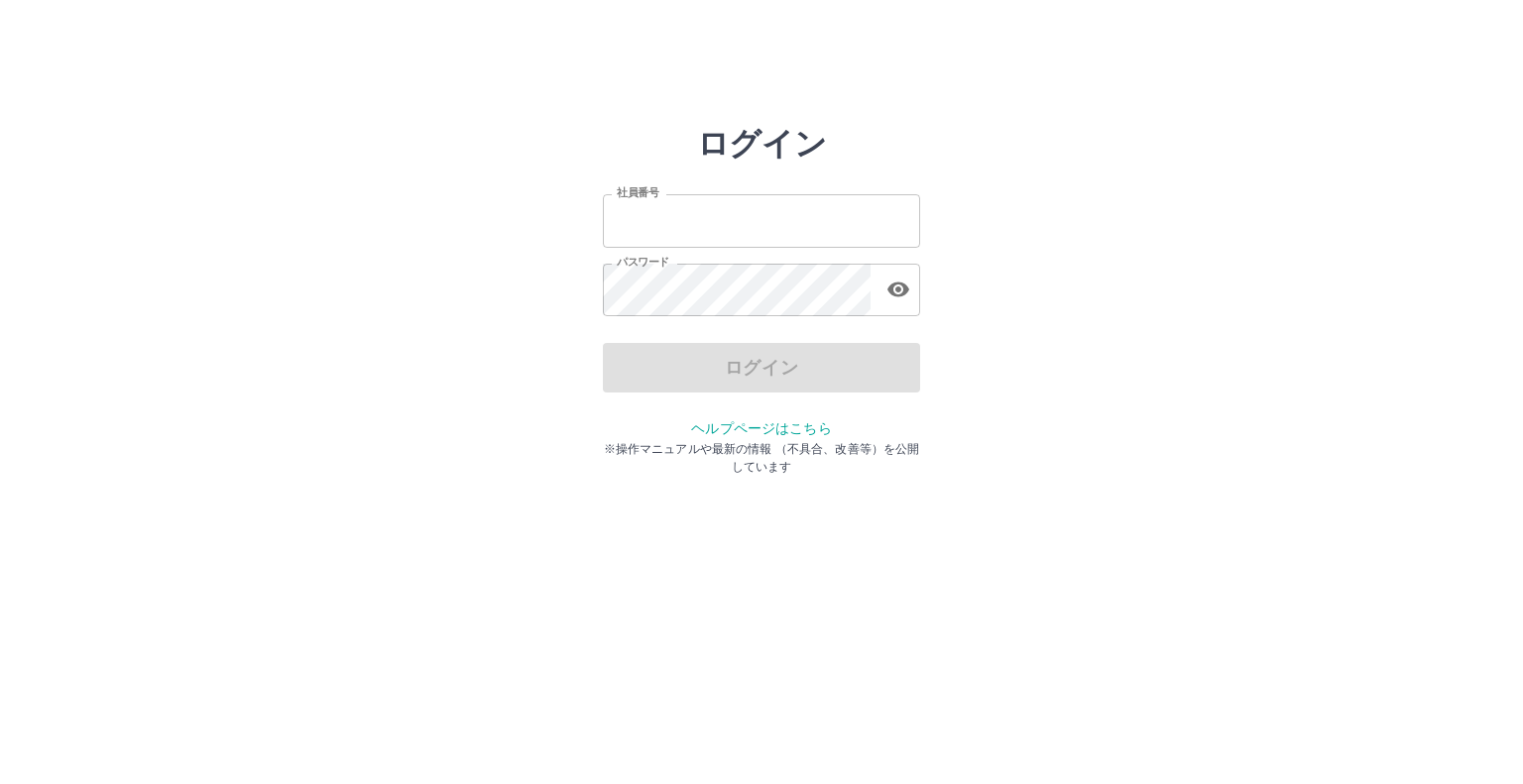 scroll, scrollTop: 0, scrollLeft: 0, axis: both 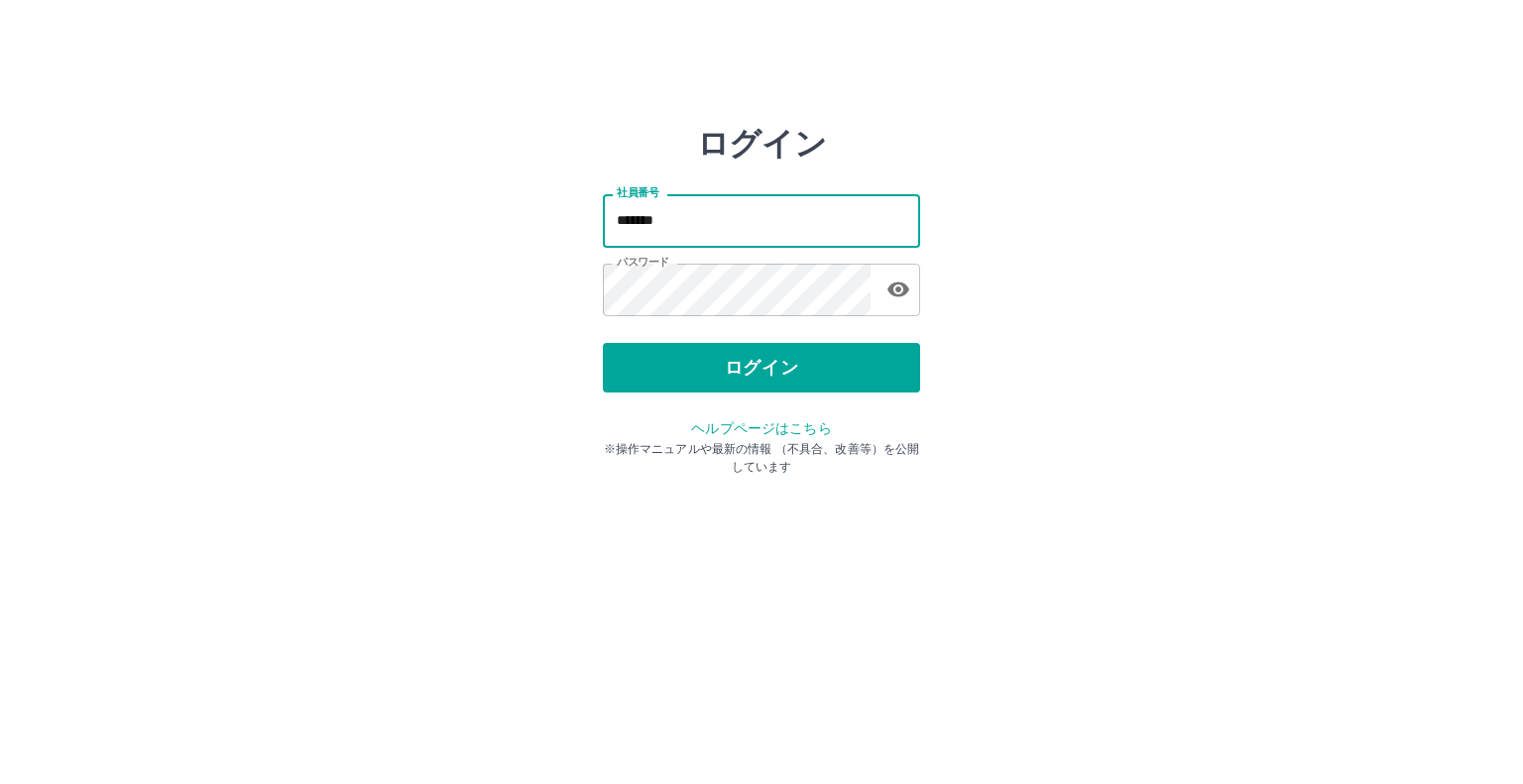 click on "*******" at bounding box center (762, 220) 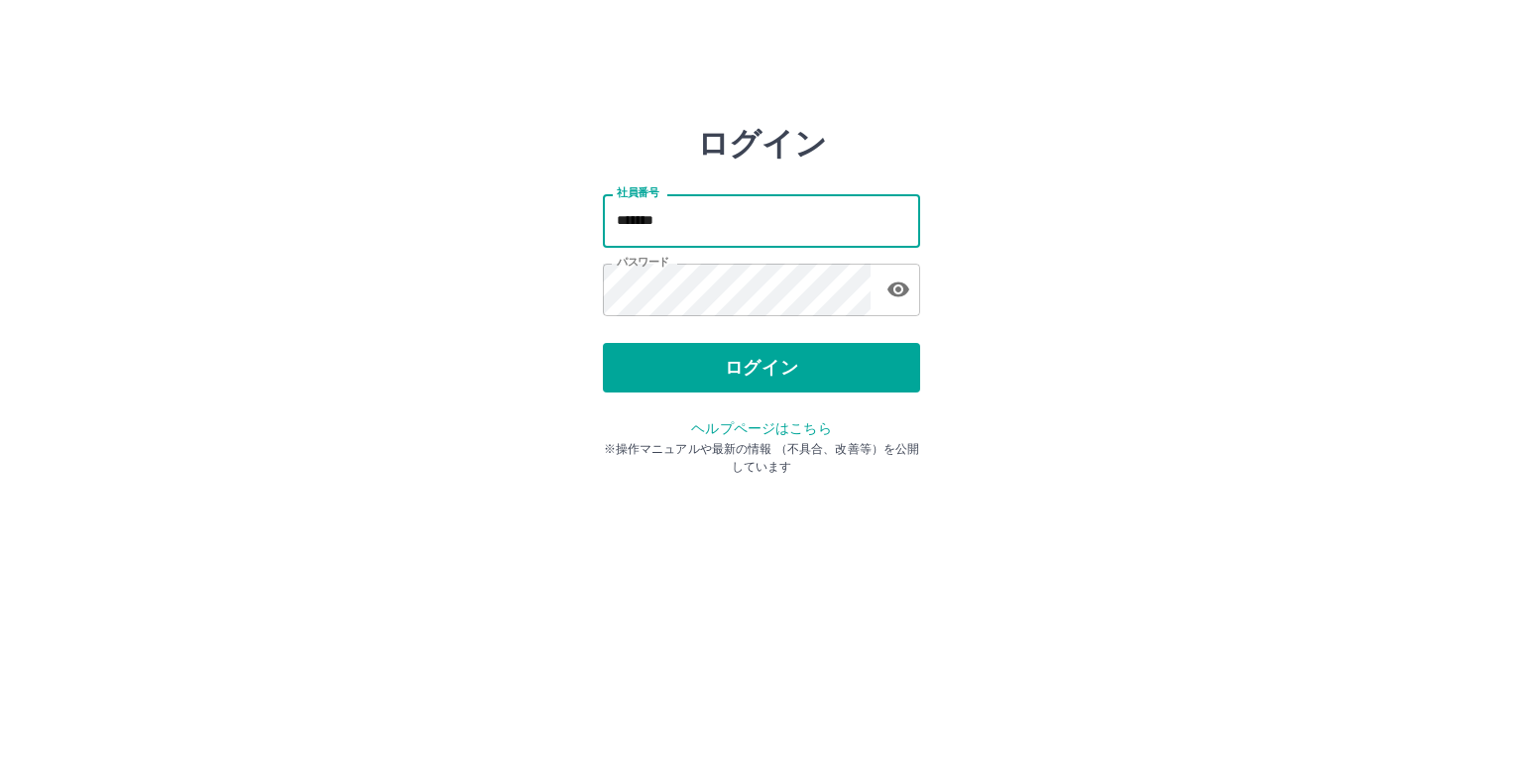 type on "*******" 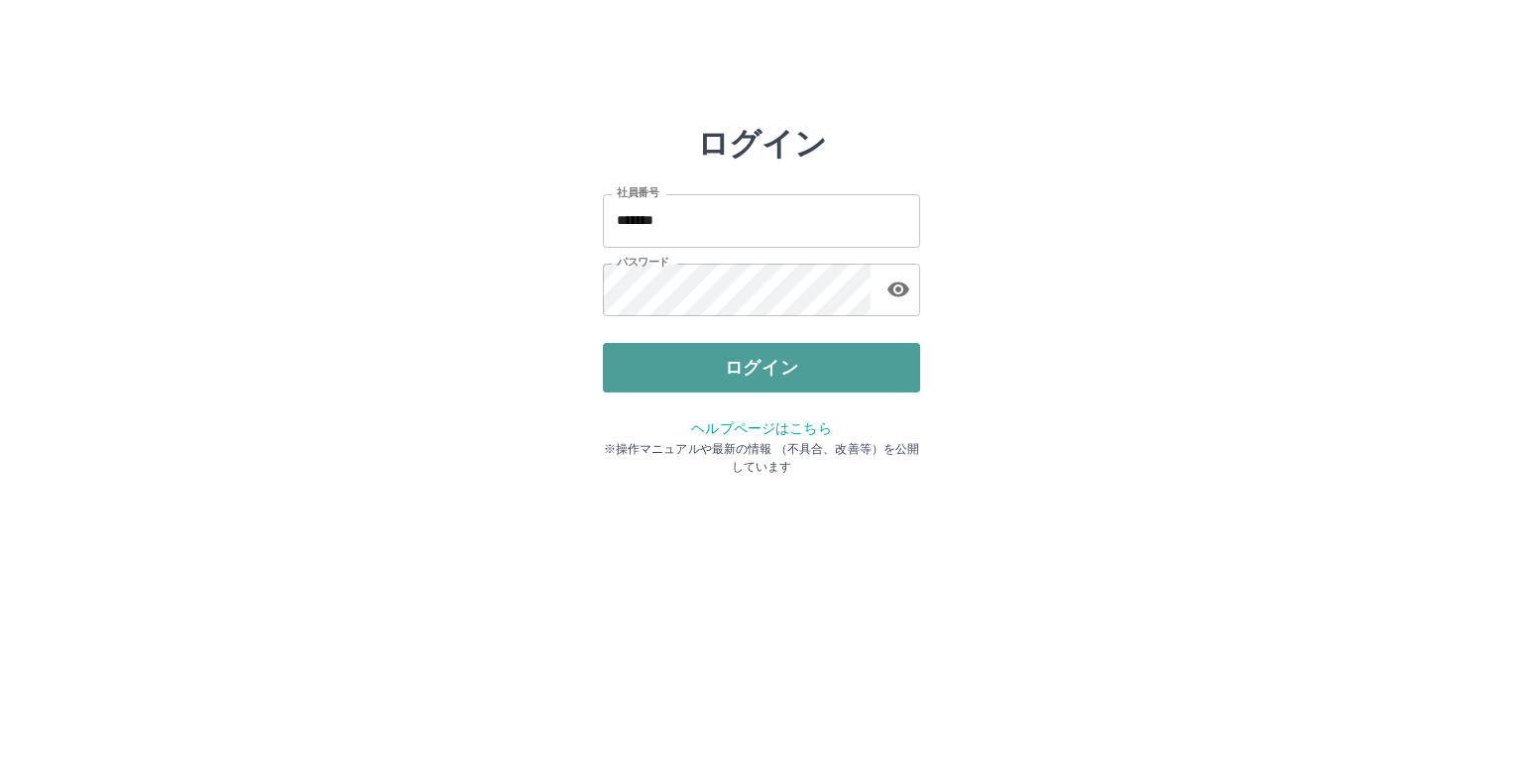 click on "ログイン" at bounding box center (762, 368) 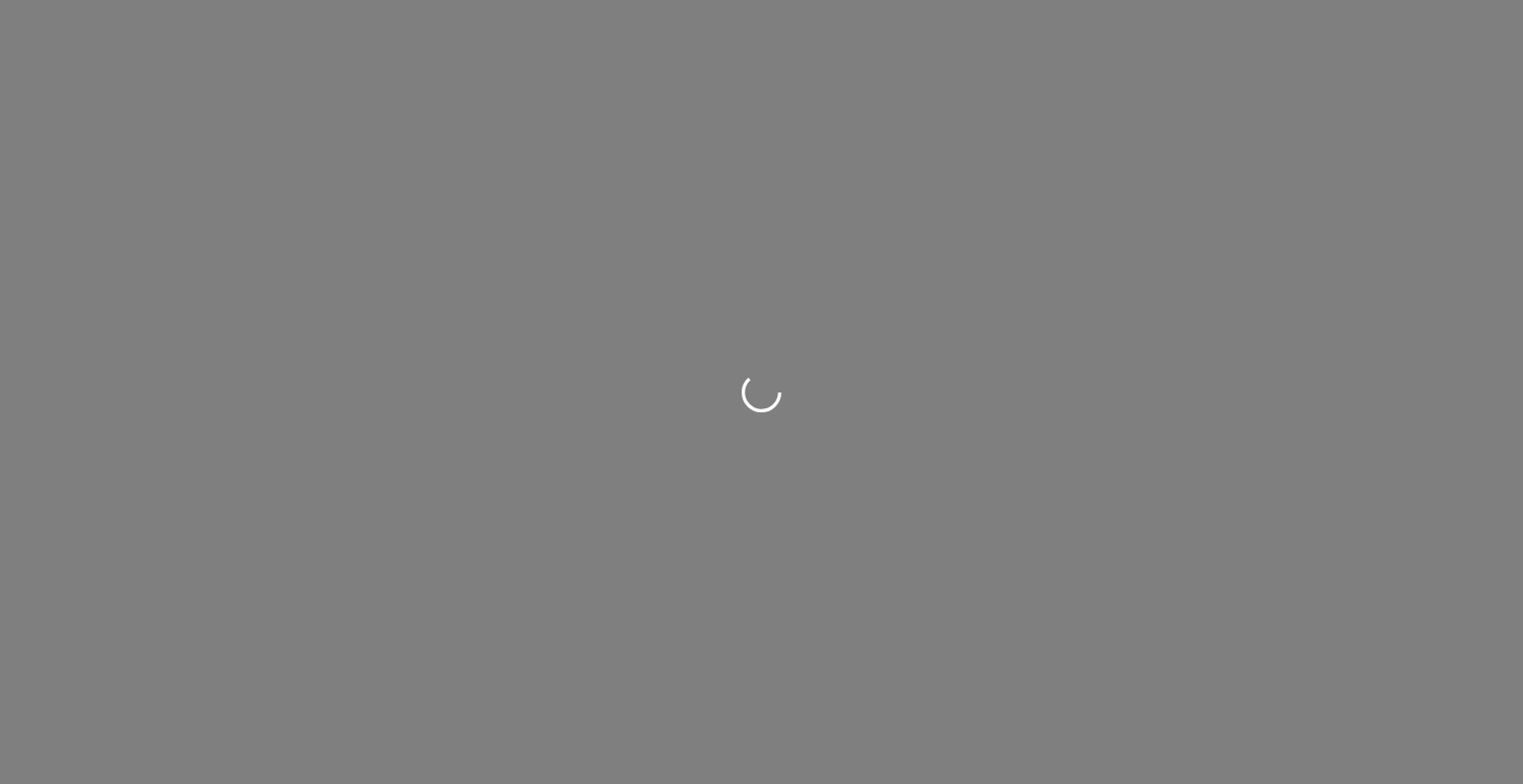 scroll, scrollTop: 0, scrollLeft: 0, axis: both 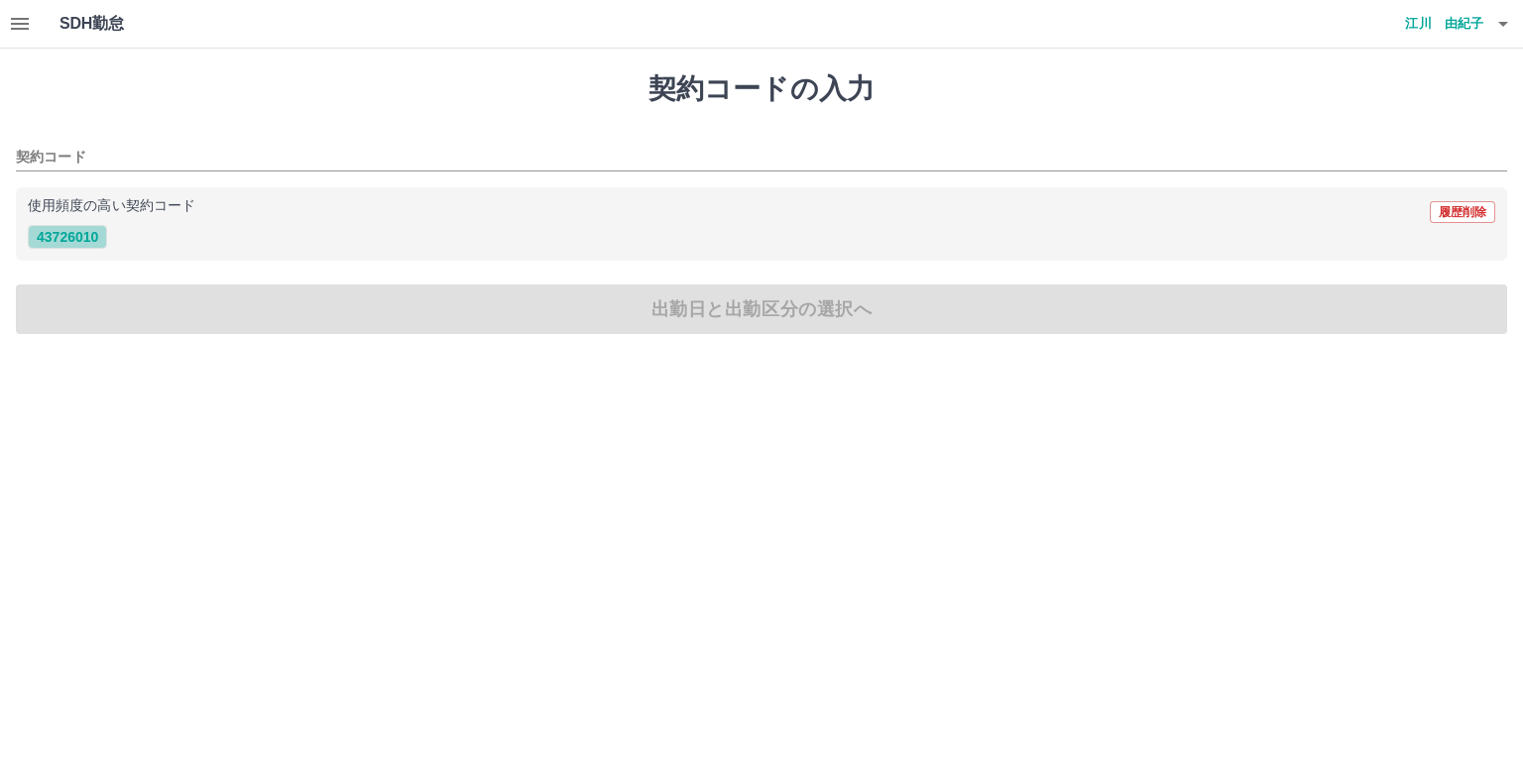 click on "43726010" at bounding box center (67, 237) 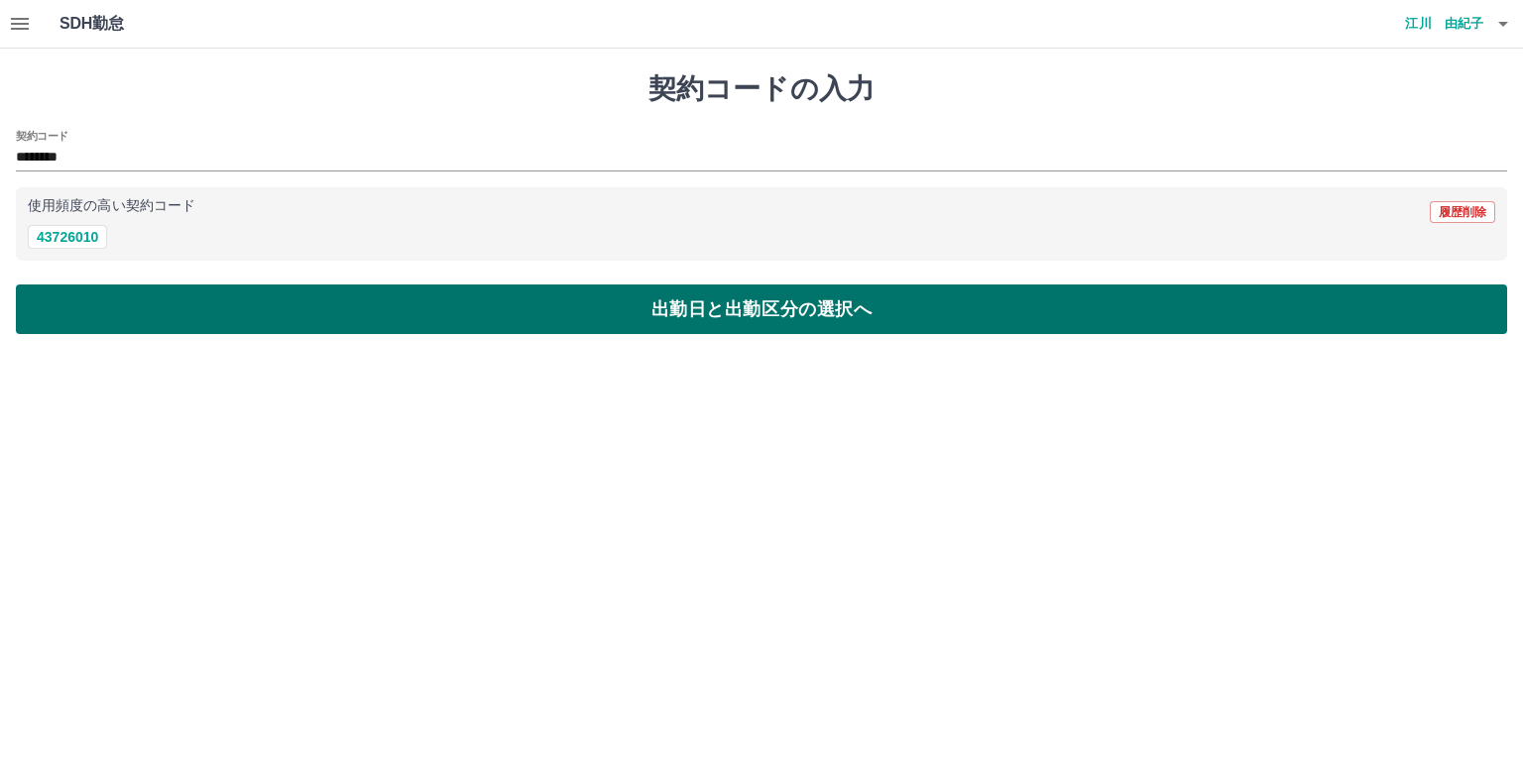 click on "出勤日と出勤区分の選択へ" at bounding box center (762, 309) 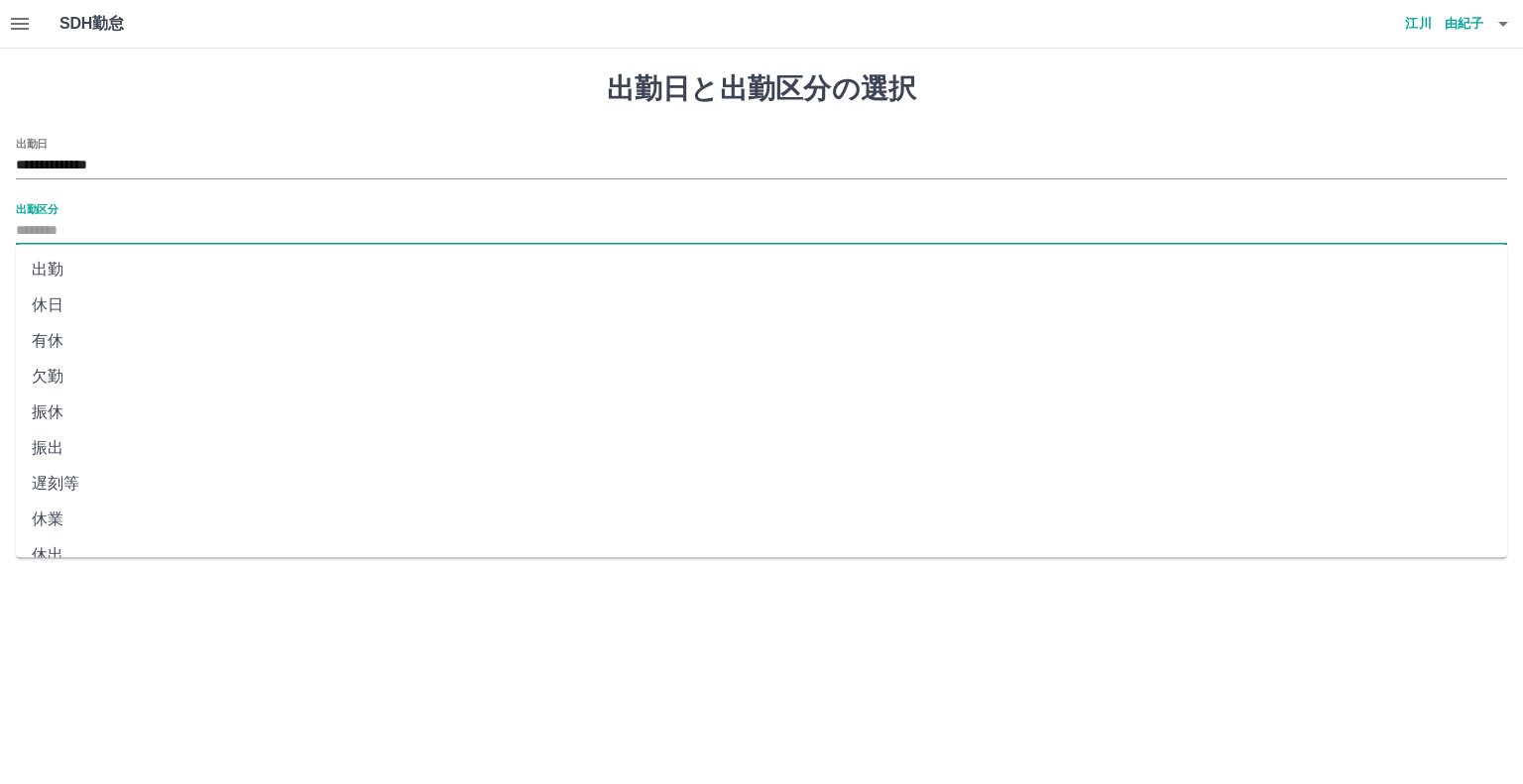 click on "出勤区分" at bounding box center (762, 231) 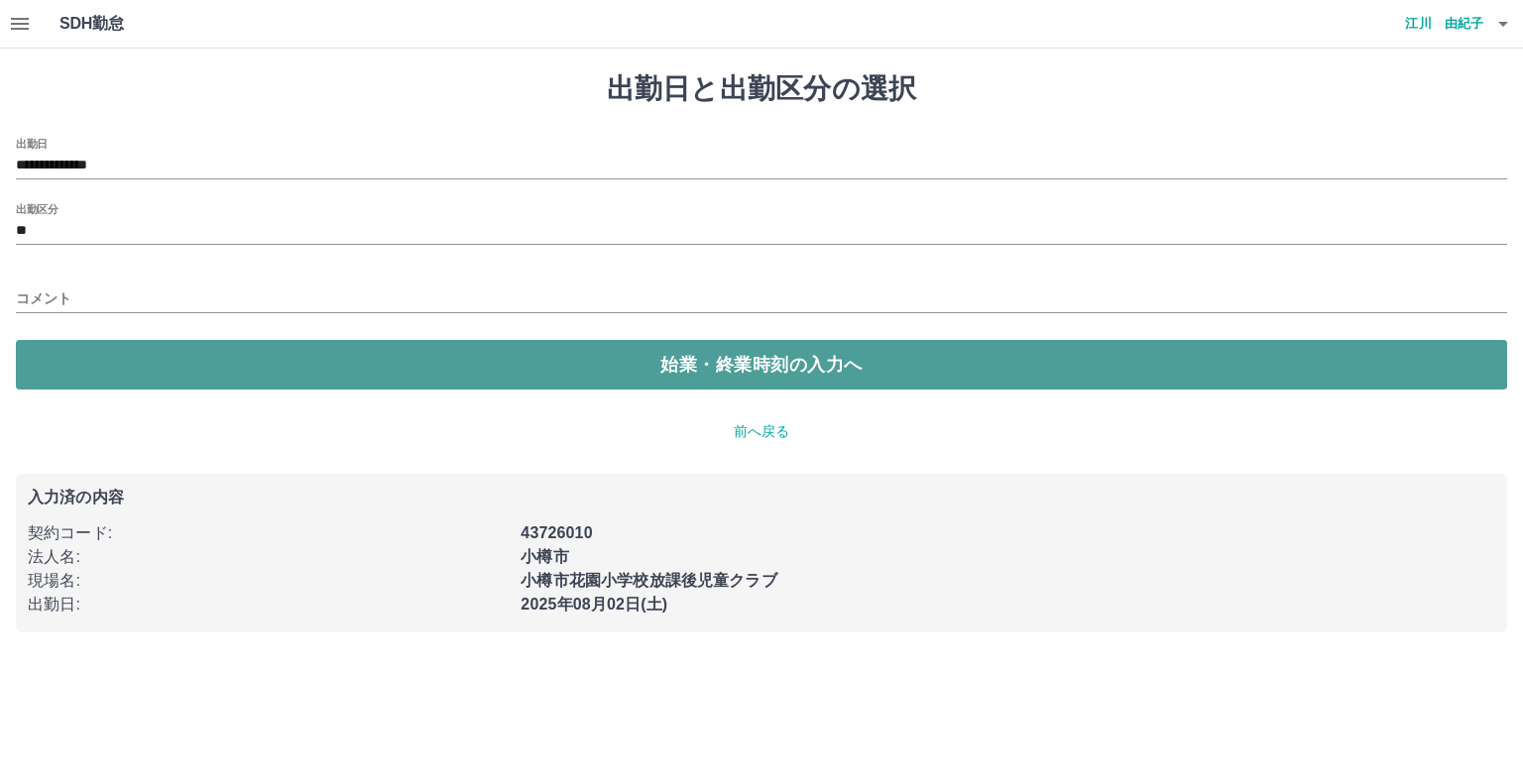 click on "始業・終業時刻の入力へ" at bounding box center [762, 365] 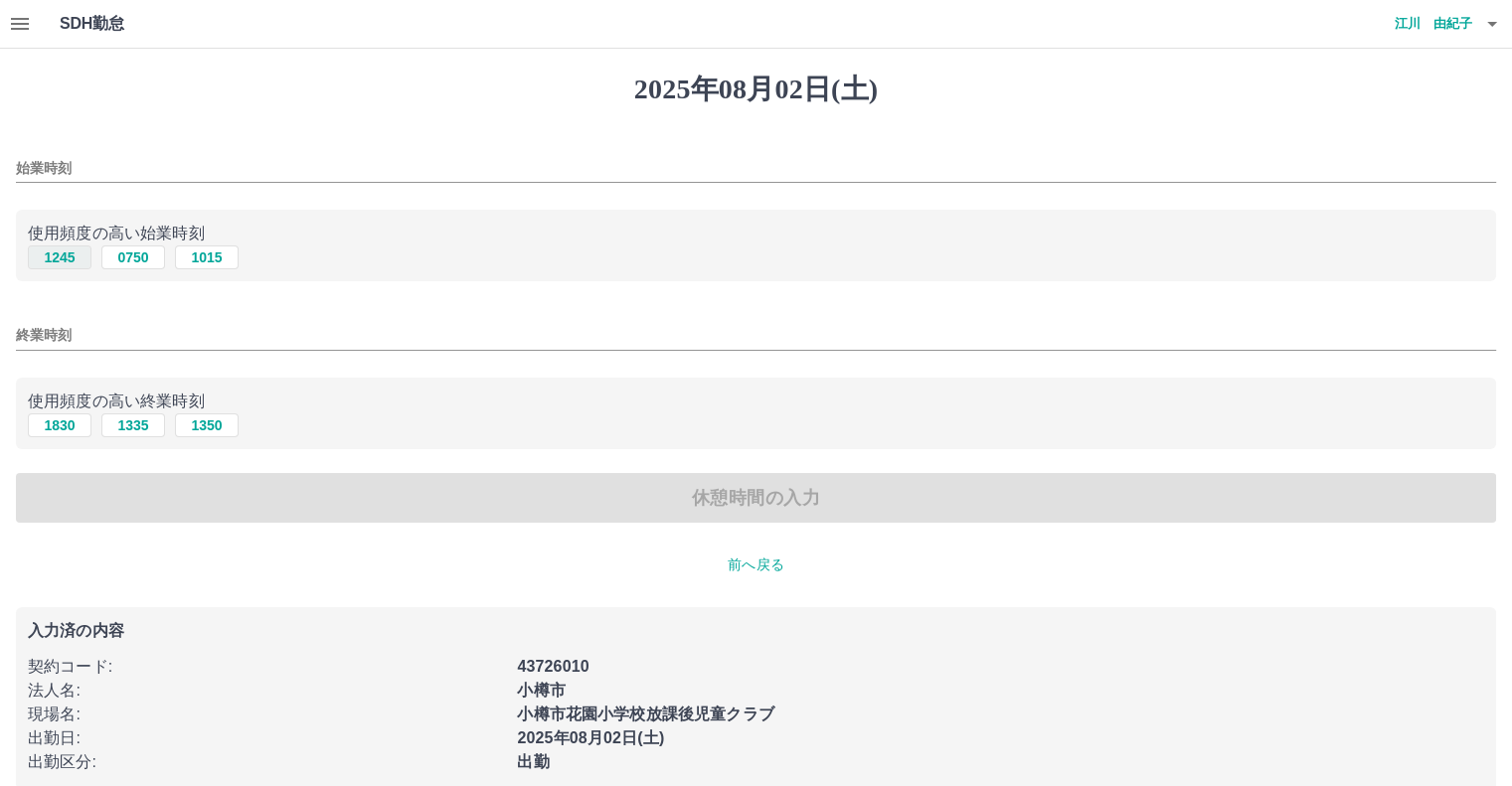 click on "1245" at bounding box center [60, 257] 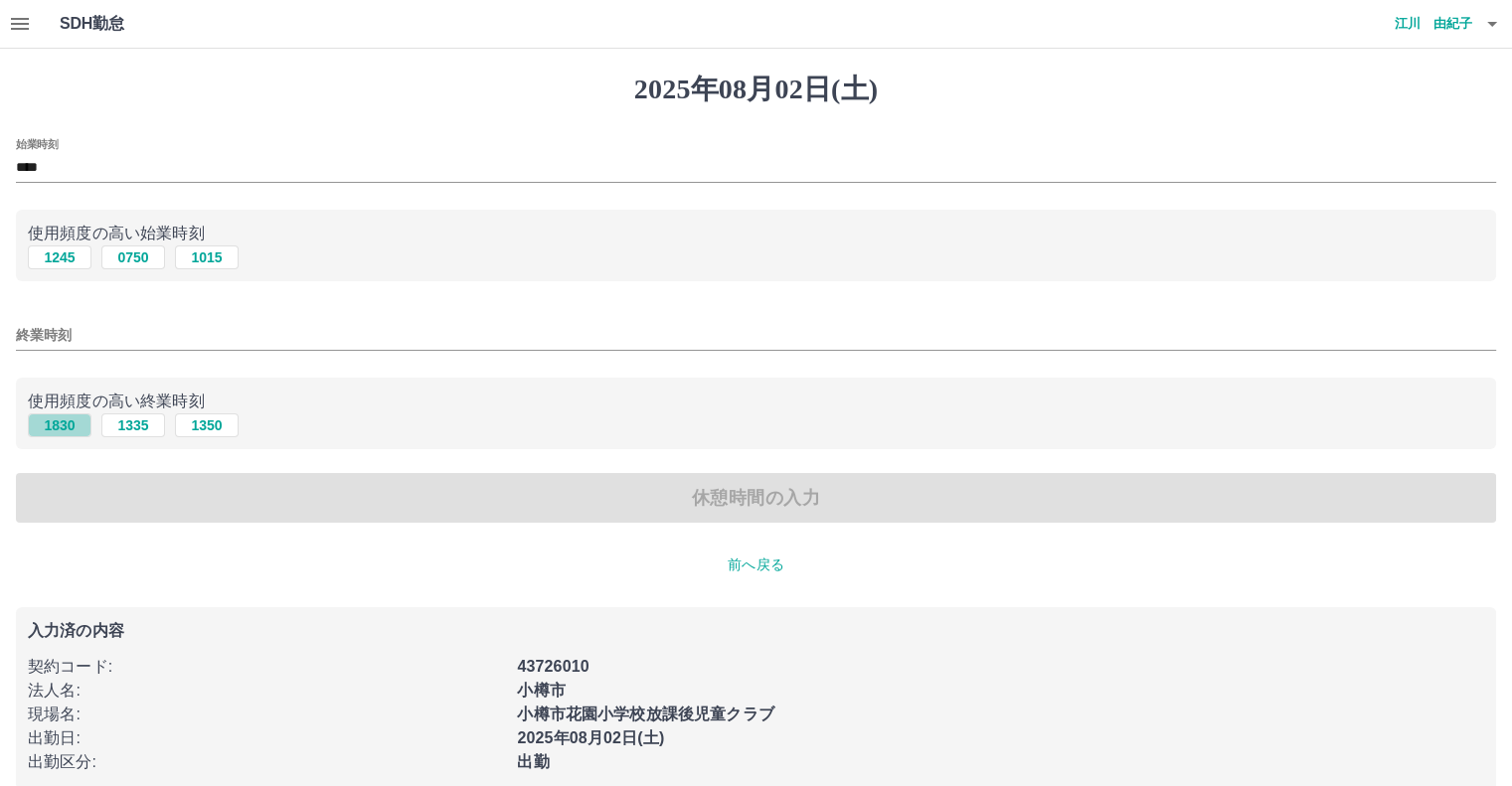 click on "1830" at bounding box center [60, 425] 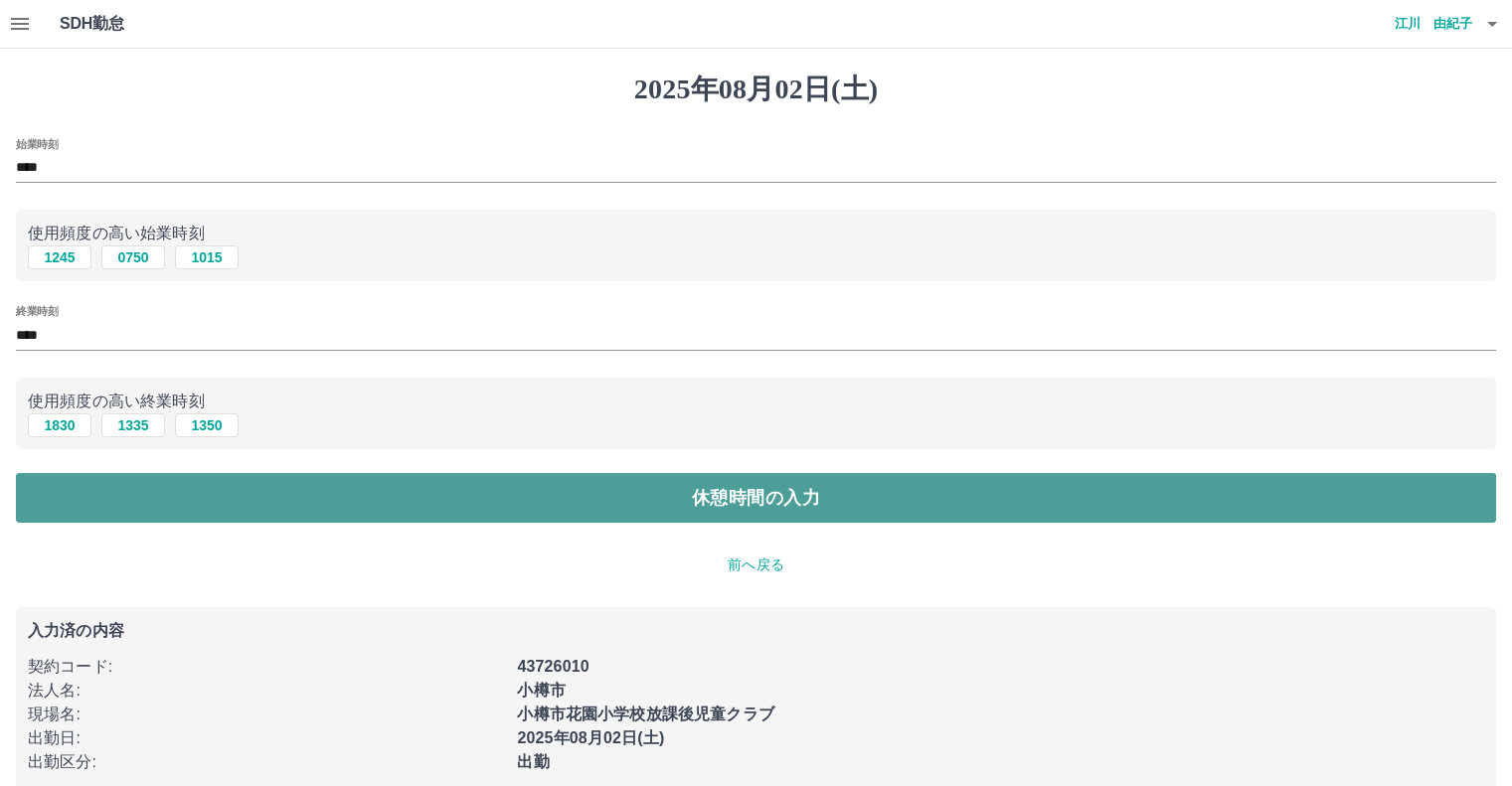 click on "休憩時間の入力" at bounding box center (756, 498) 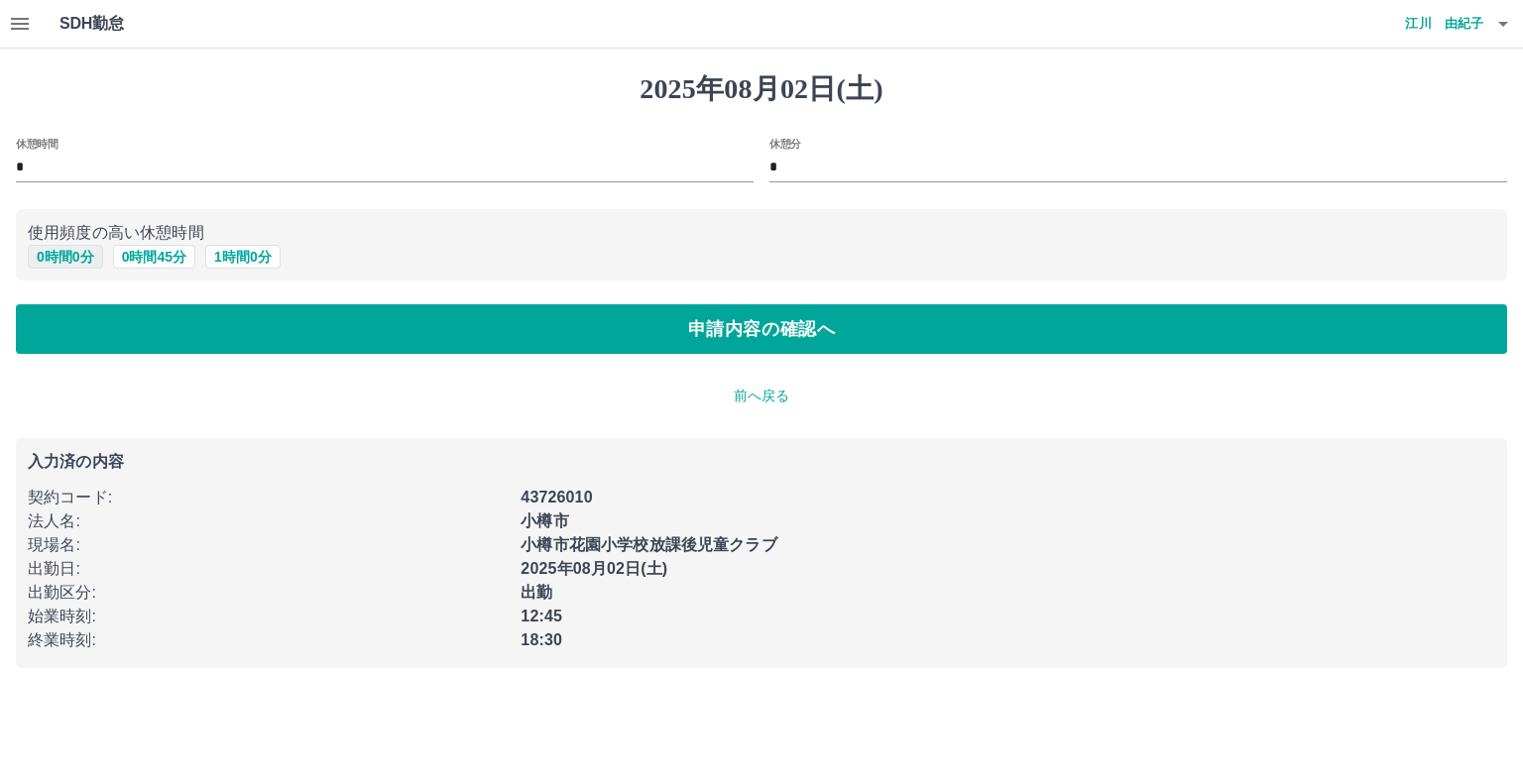 click on "0 時間 0 分" at bounding box center (65, 257) 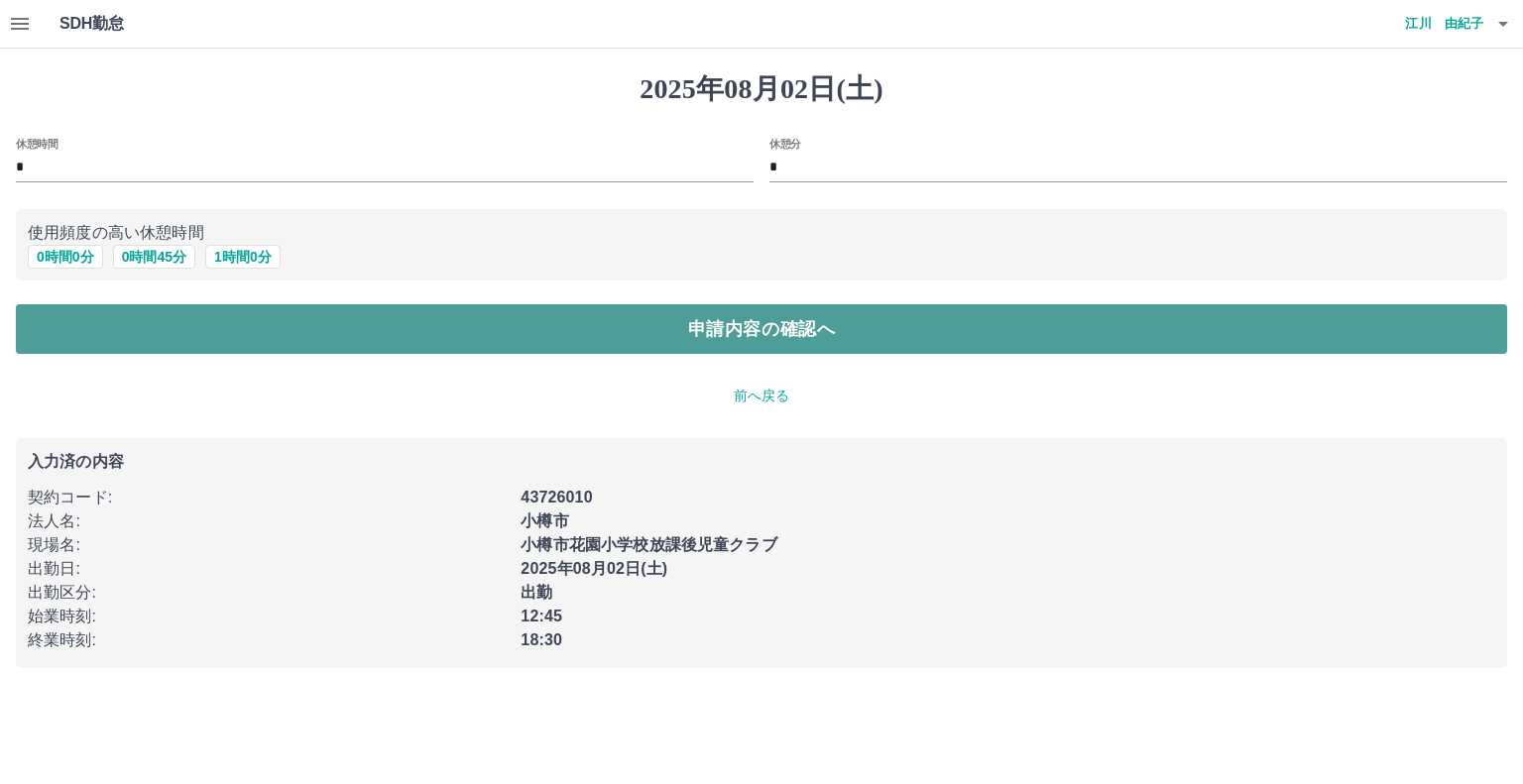 click on "申請内容の確認へ" at bounding box center [762, 329] 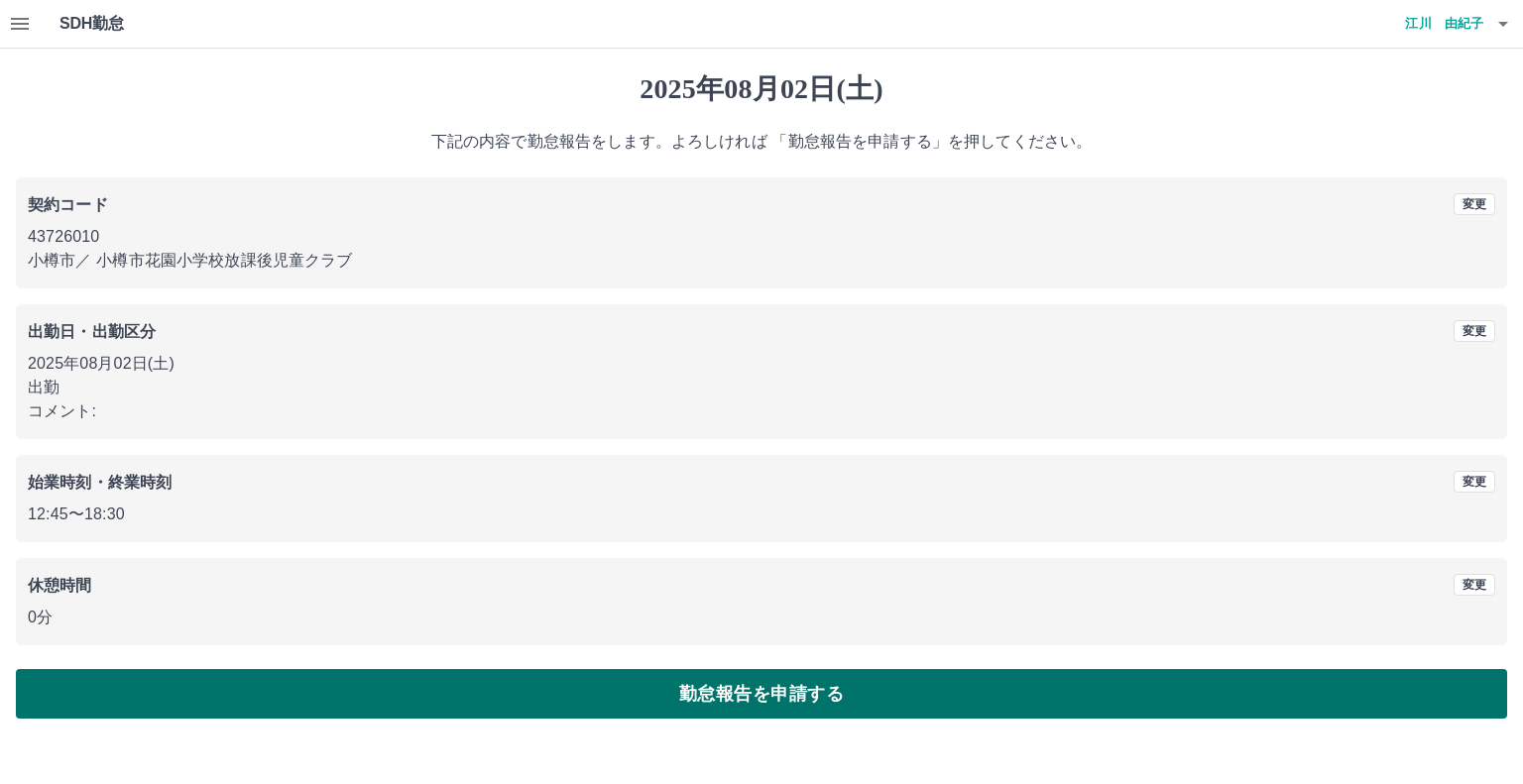 click on "勤怠報告を申請する" at bounding box center (762, 694) 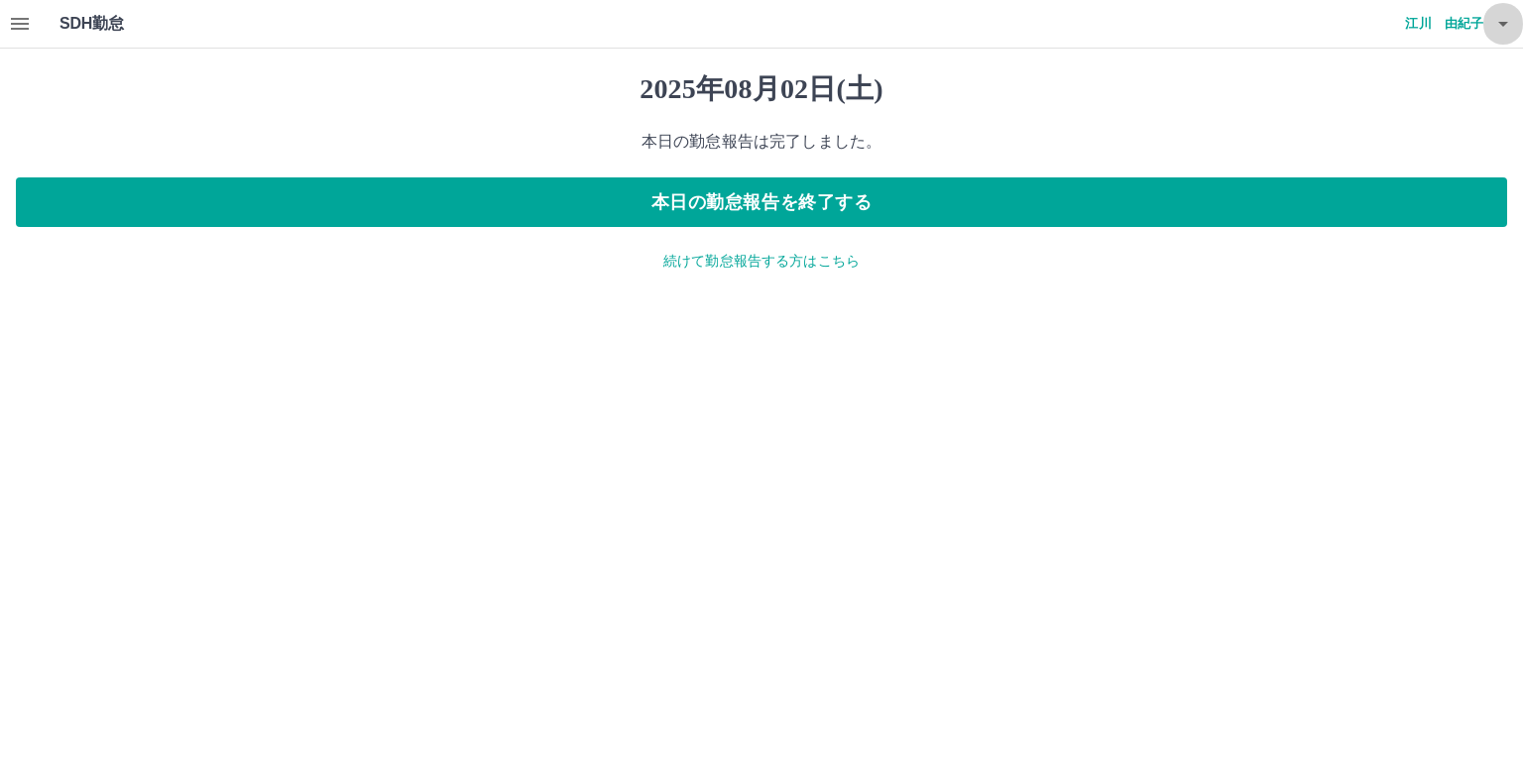 click at bounding box center [1503, 24] 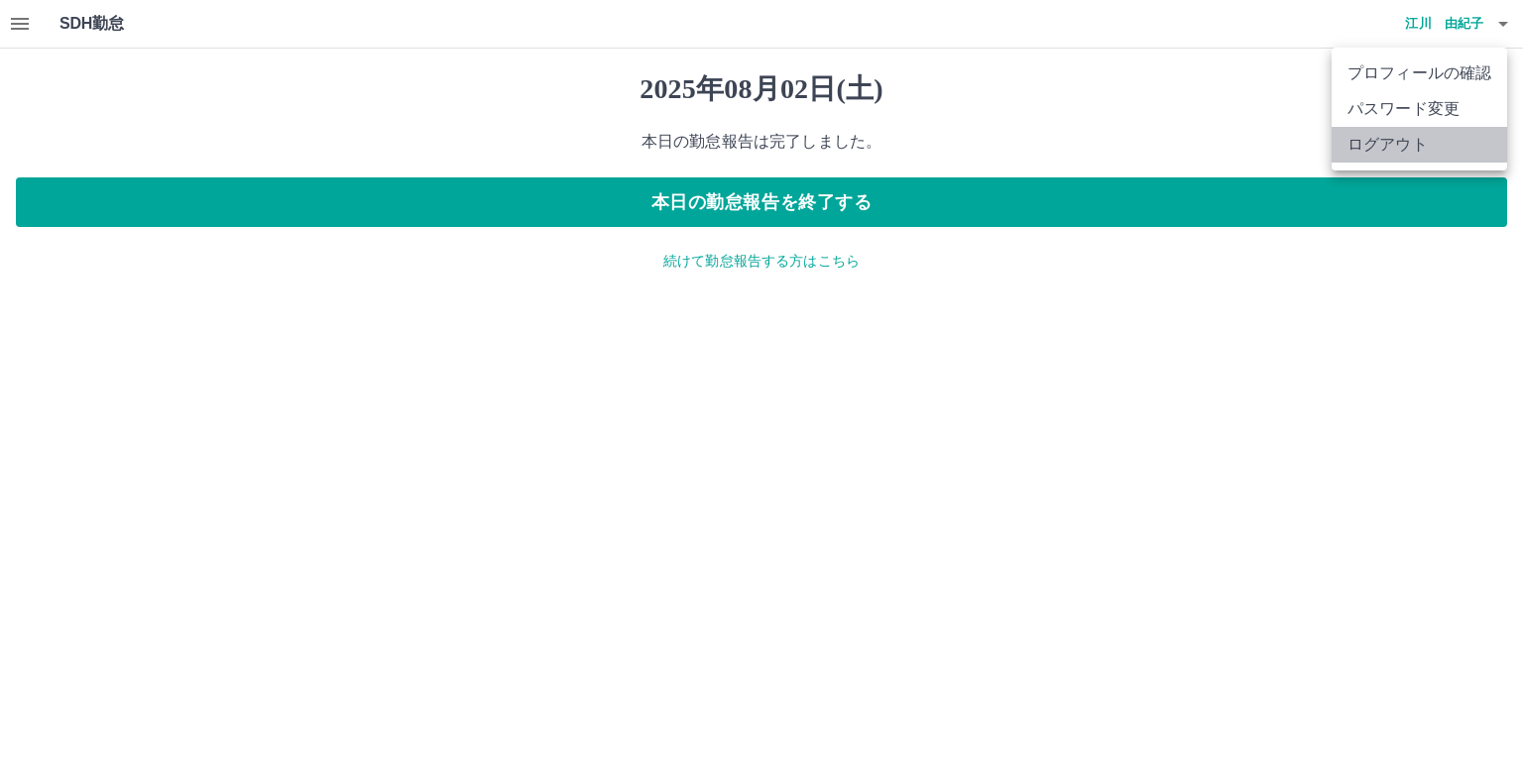click on "ログアウト" at bounding box center (1419, 145) 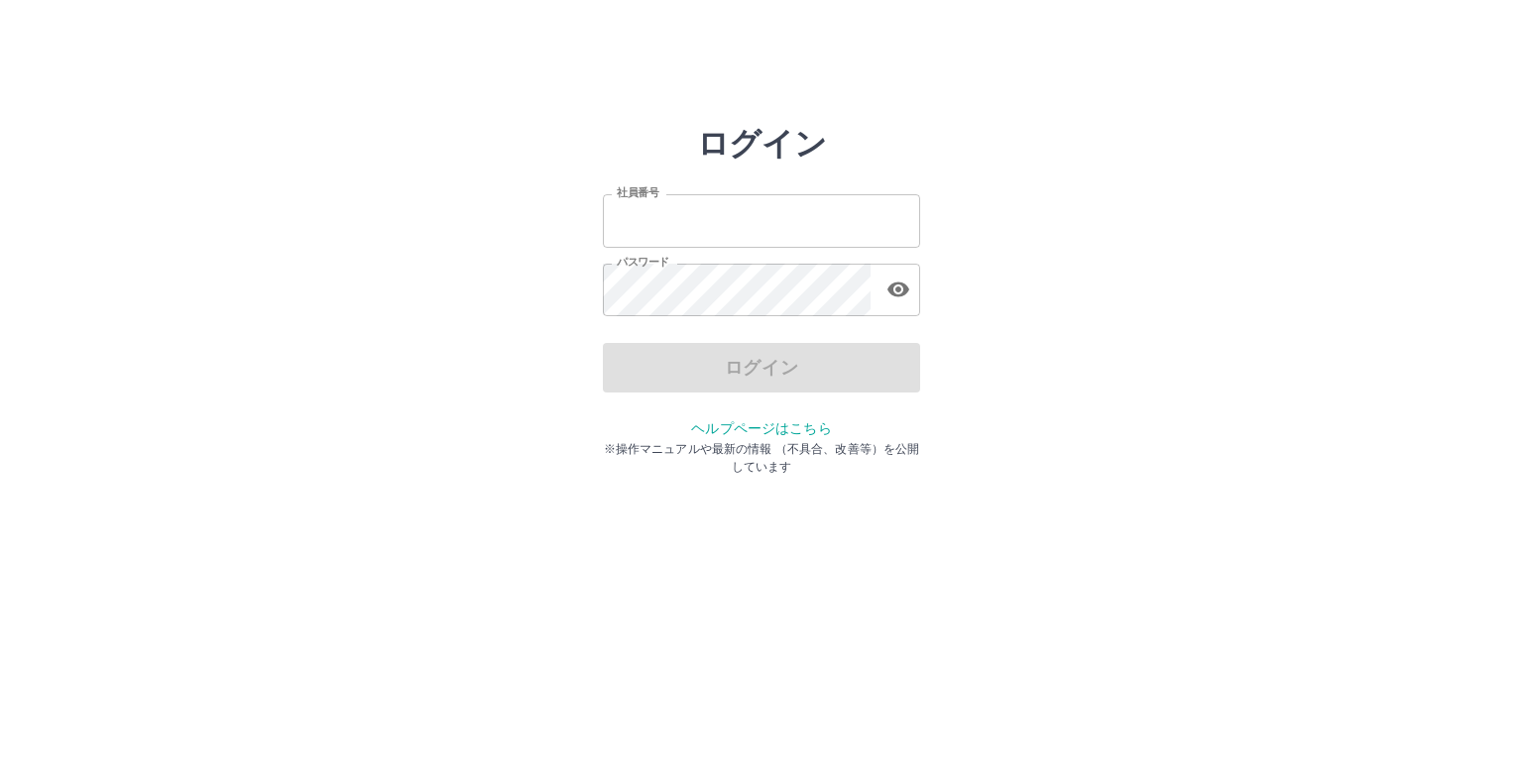 scroll, scrollTop: 0, scrollLeft: 0, axis: both 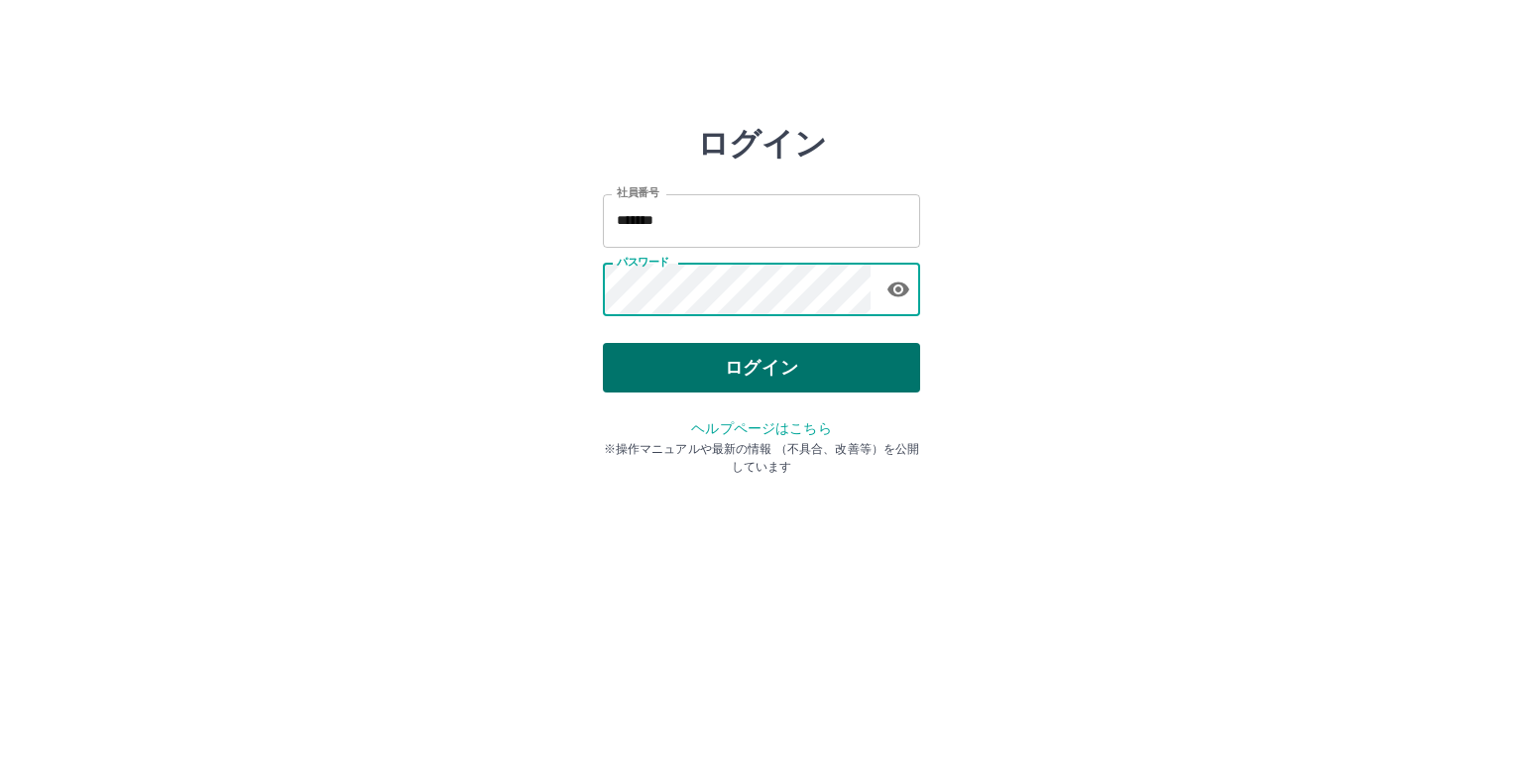 type on "*******" 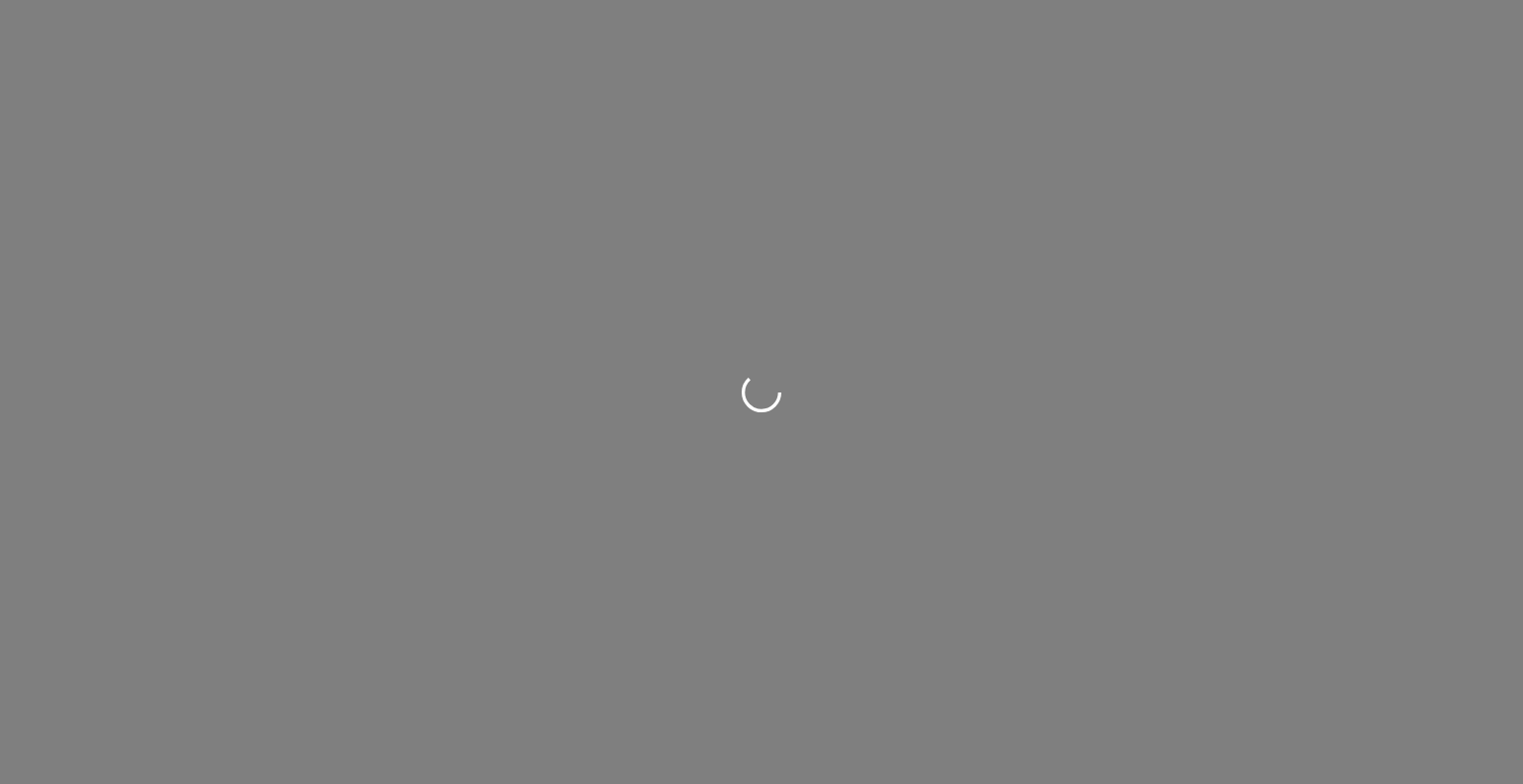 scroll, scrollTop: 0, scrollLeft: 0, axis: both 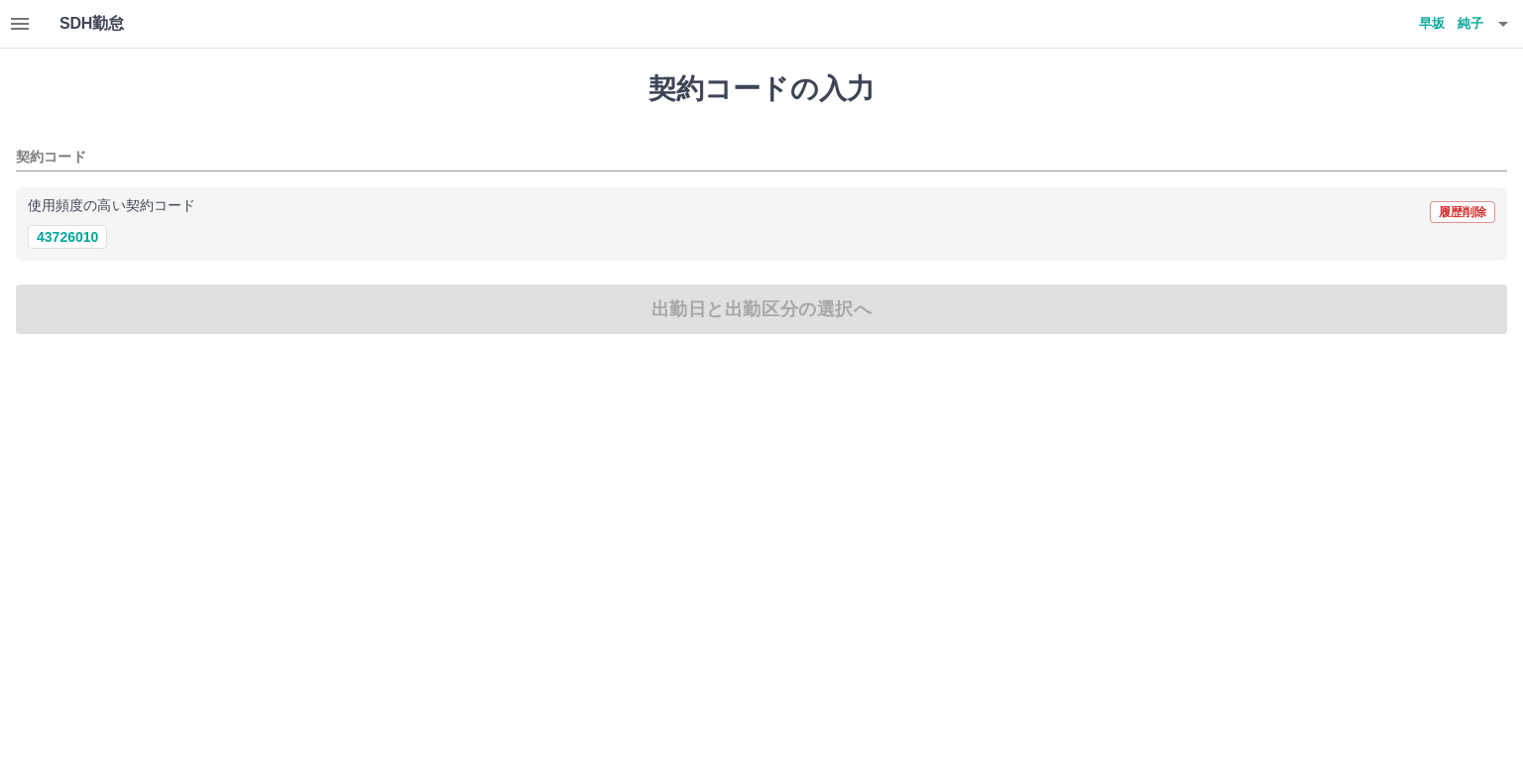 click on "契約コードの入力 契約コード 使用頻度の高い契約コード 履歴削除 43726010 出勤日と出勤区分の選択へ" at bounding box center [762, 203] 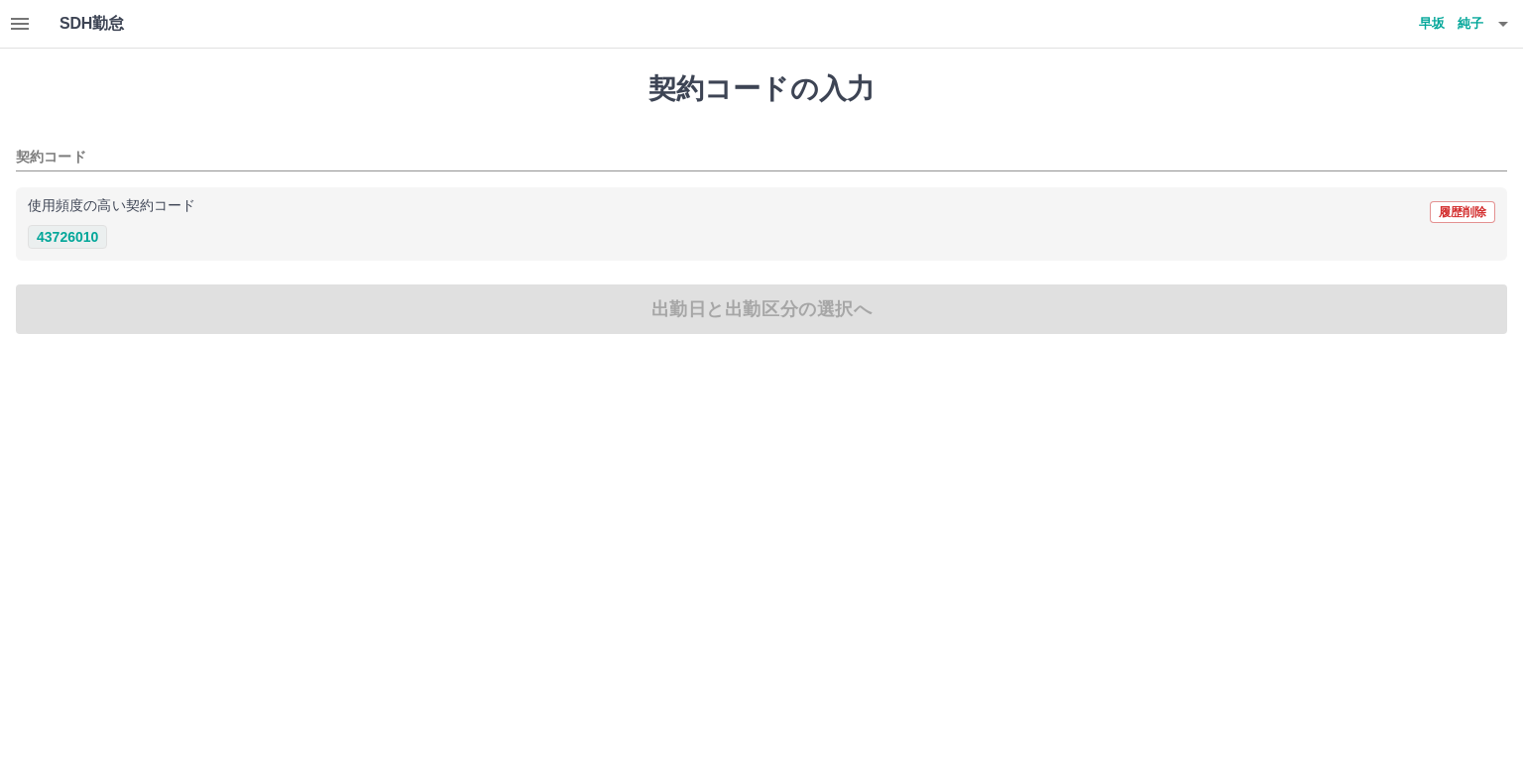 click on "43726010" at bounding box center (67, 237) 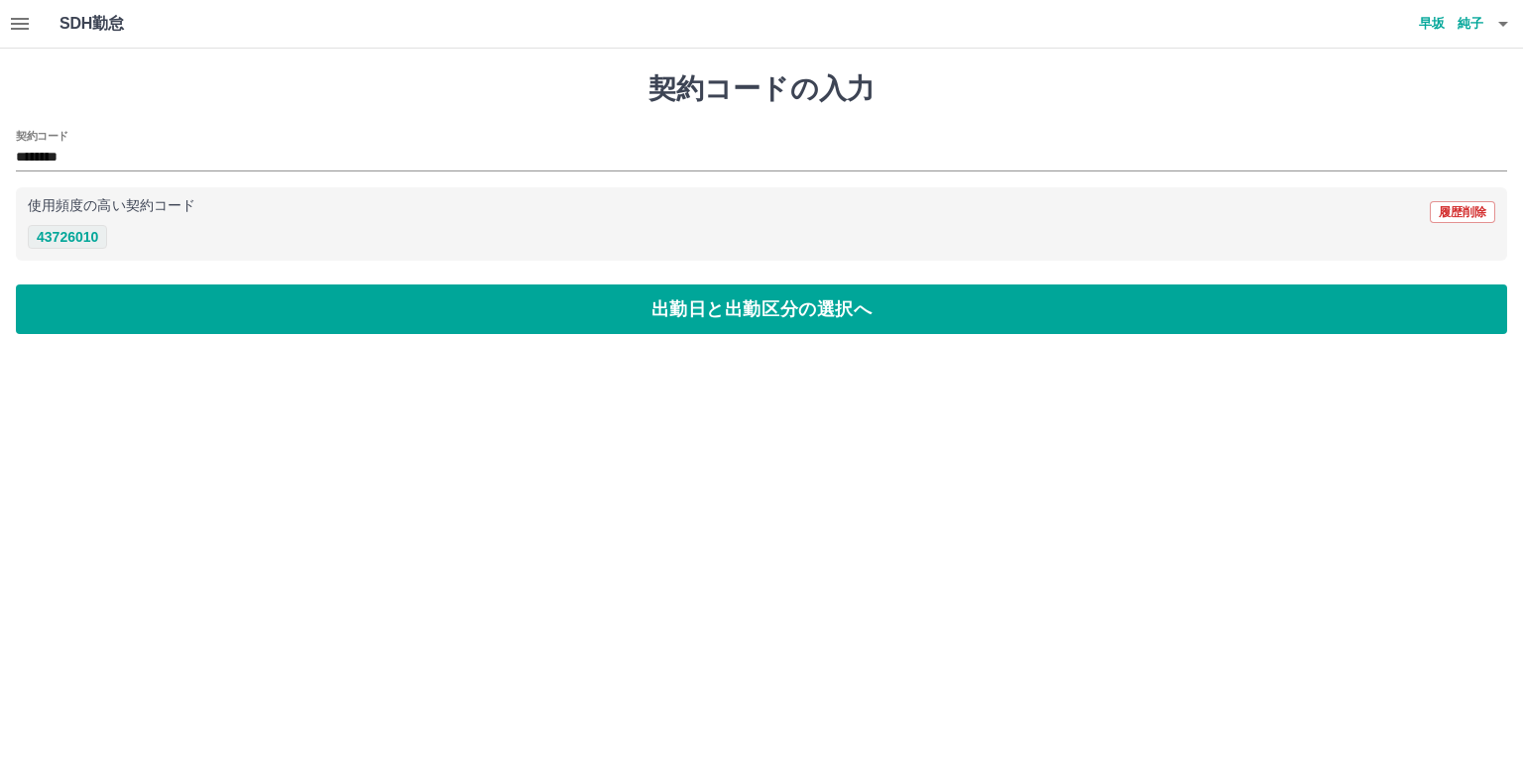 type on "********" 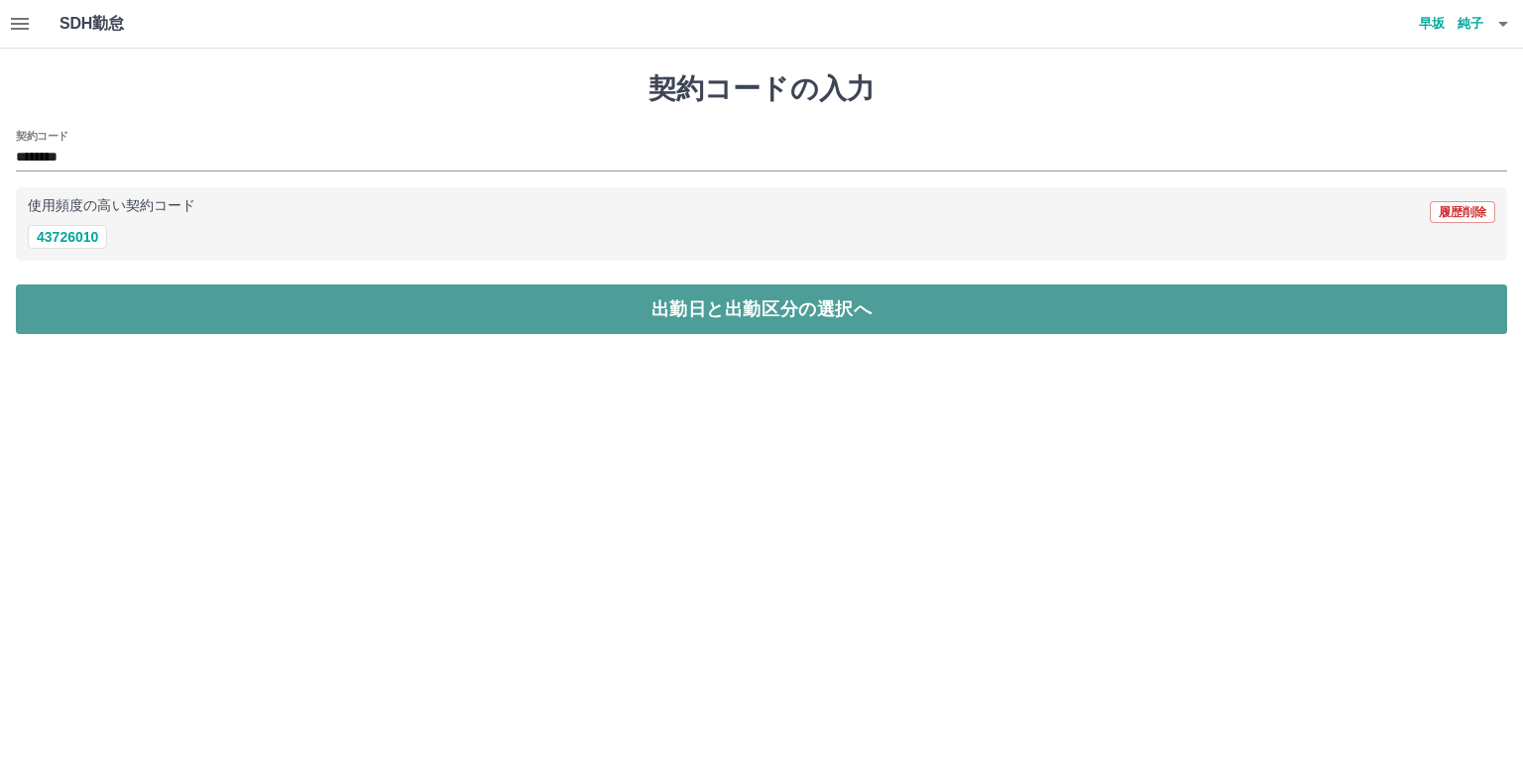 click on "出勤日と出勤区分の選択へ" at bounding box center [762, 309] 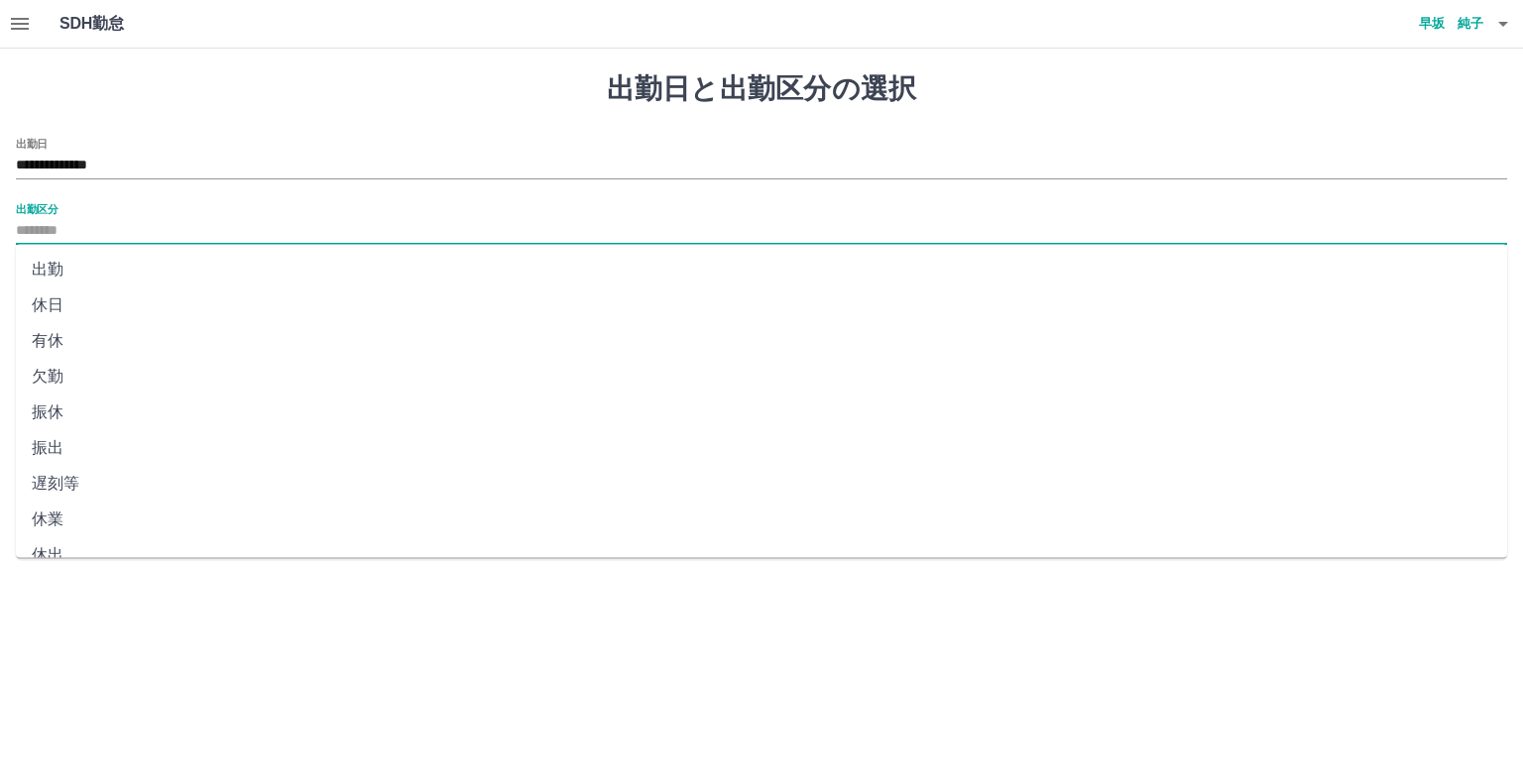 click on "出勤区分" at bounding box center (762, 231) 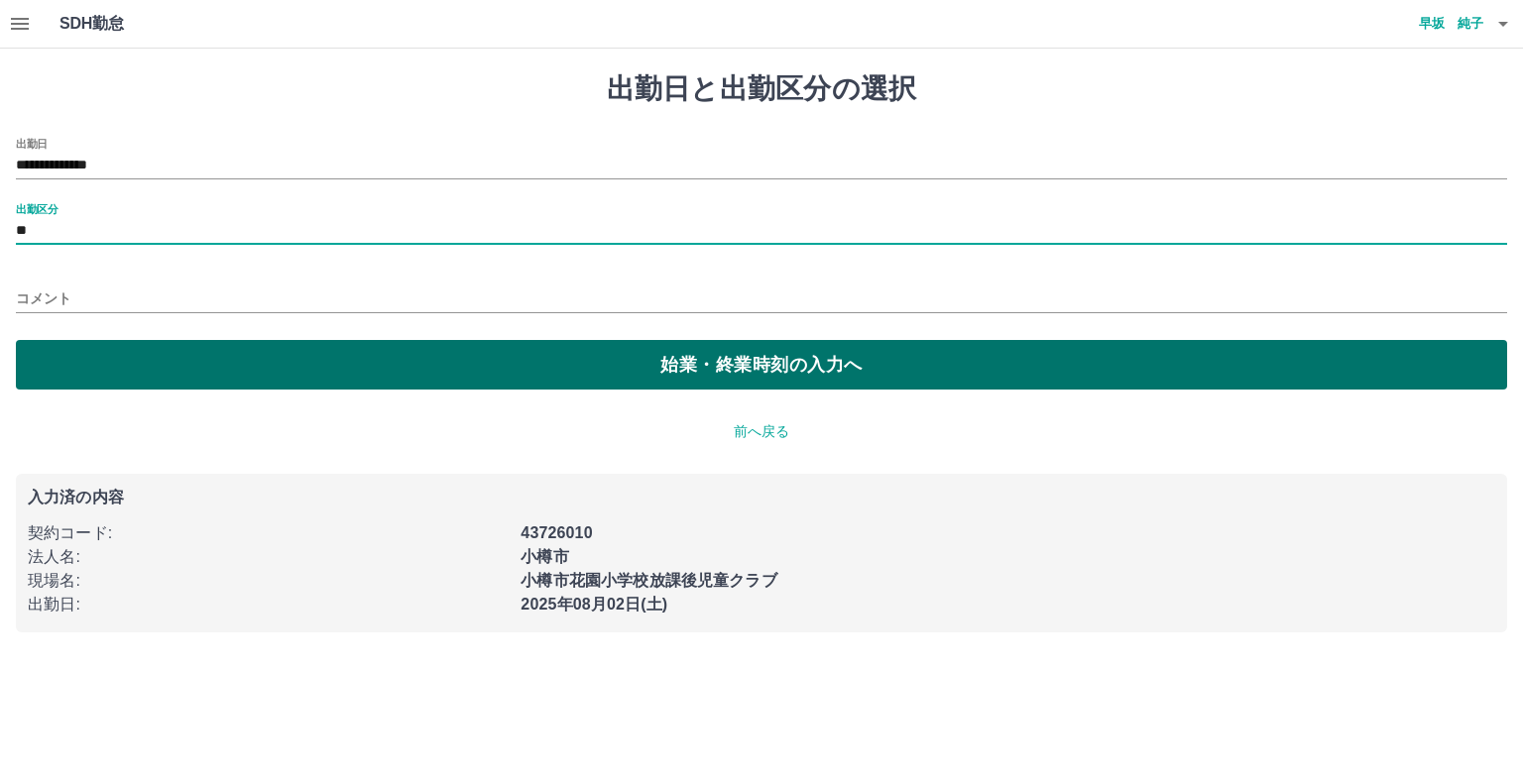 click on "始業・終業時刻の入力へ" at bounding box center [762, 365] 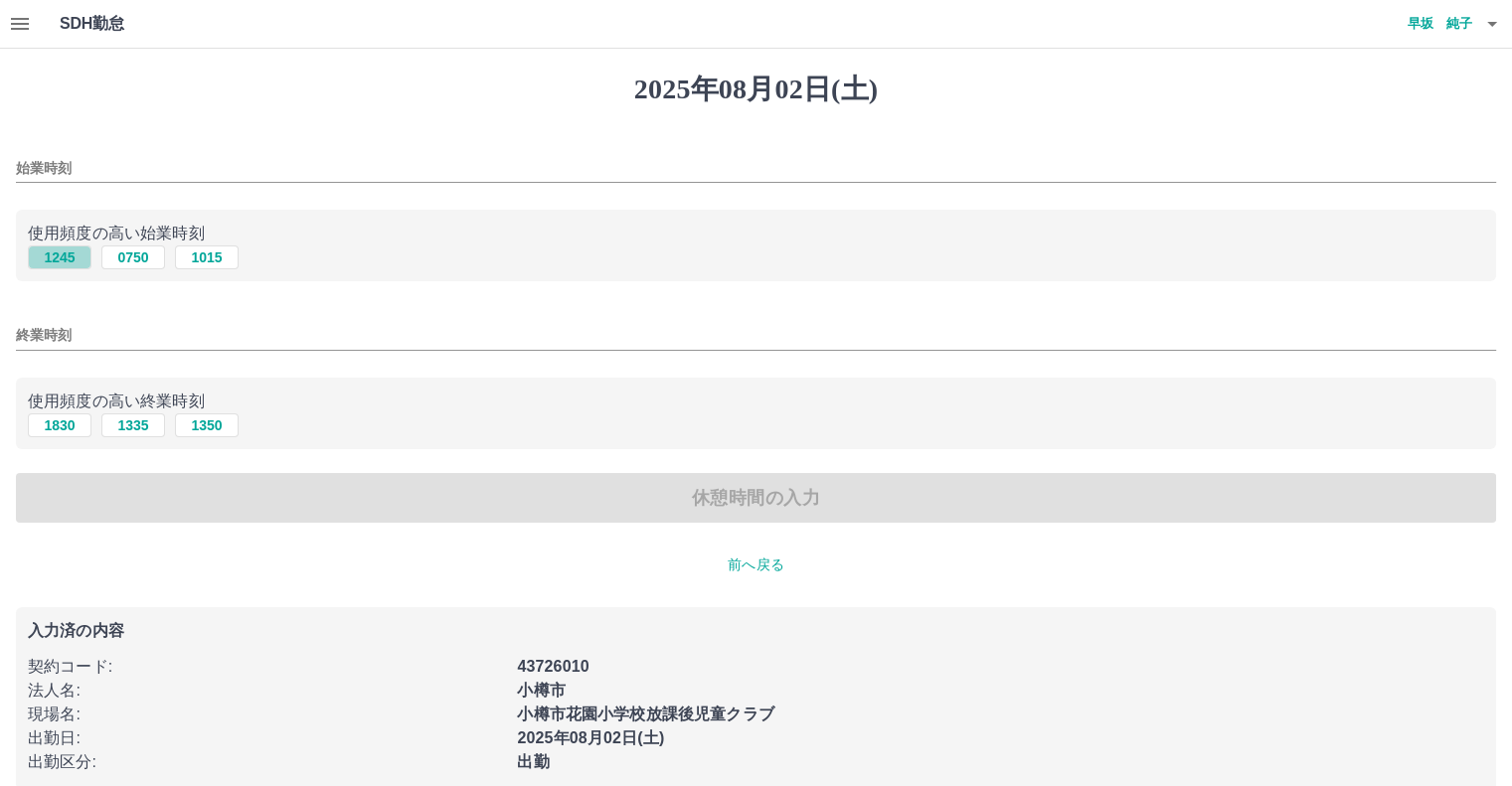 click on "1245" at bounding box center [60, 257] 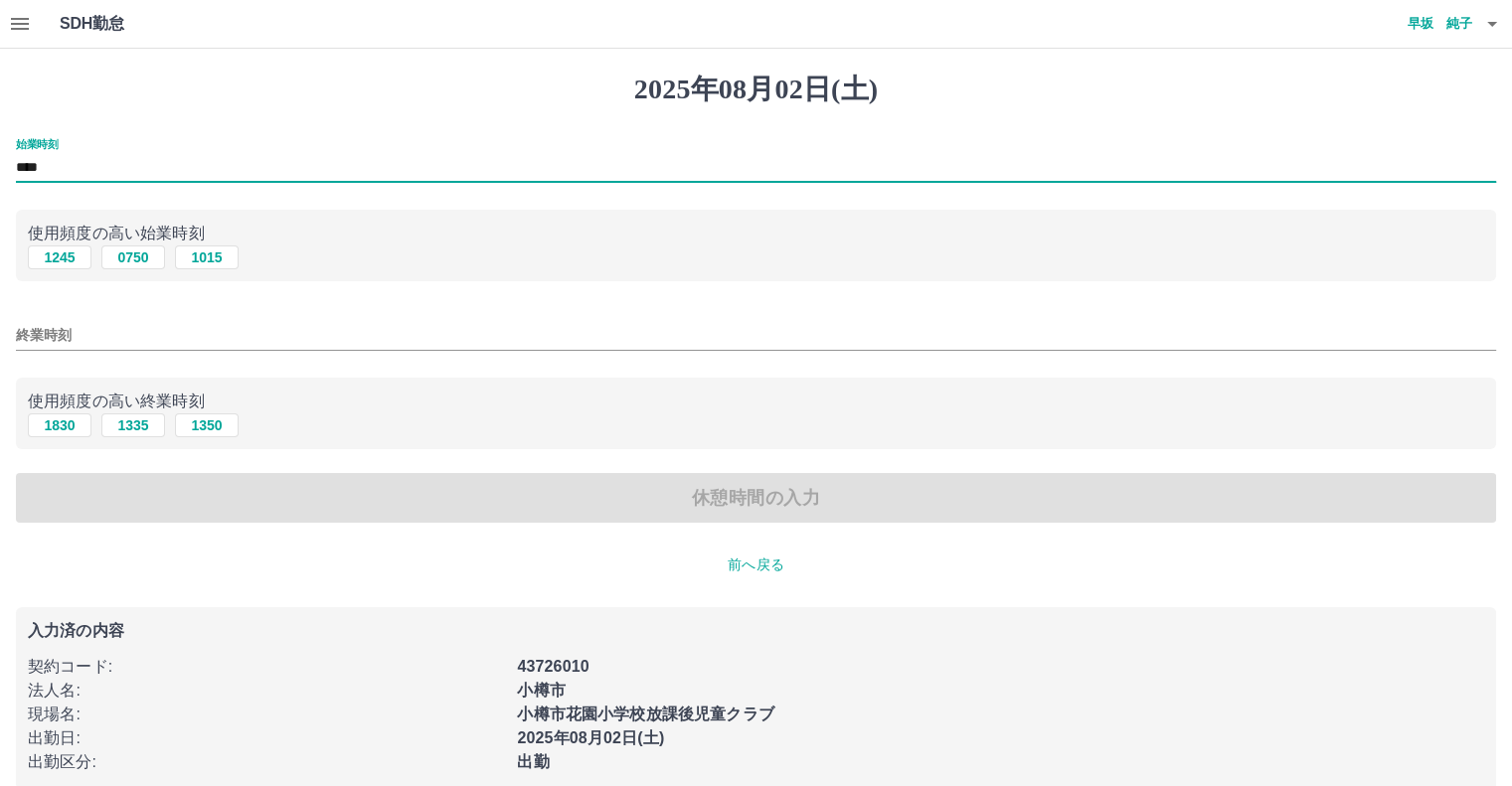 click on "****" at bounding box center [756, 168] 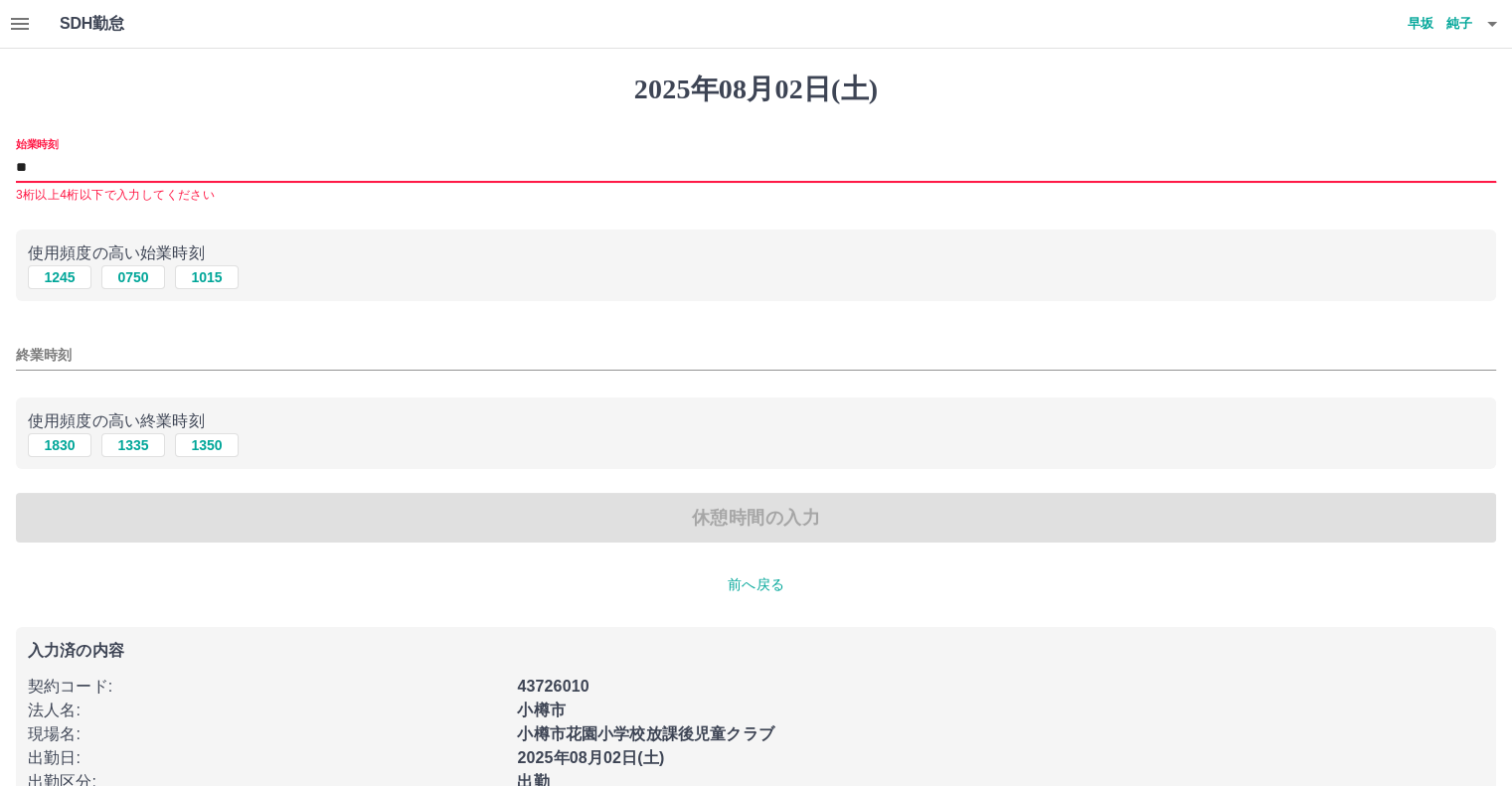 type on "*" 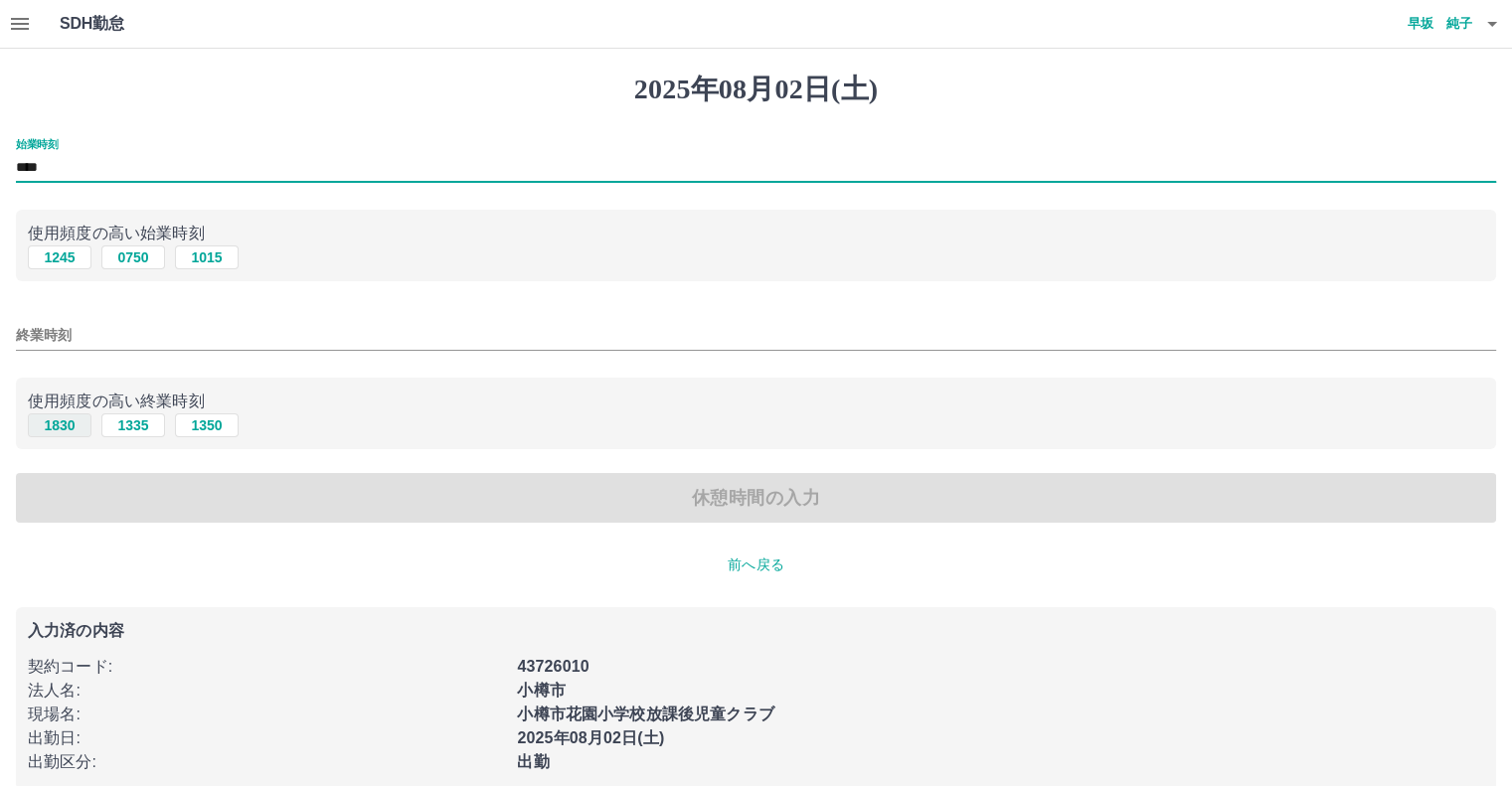 type on "****" 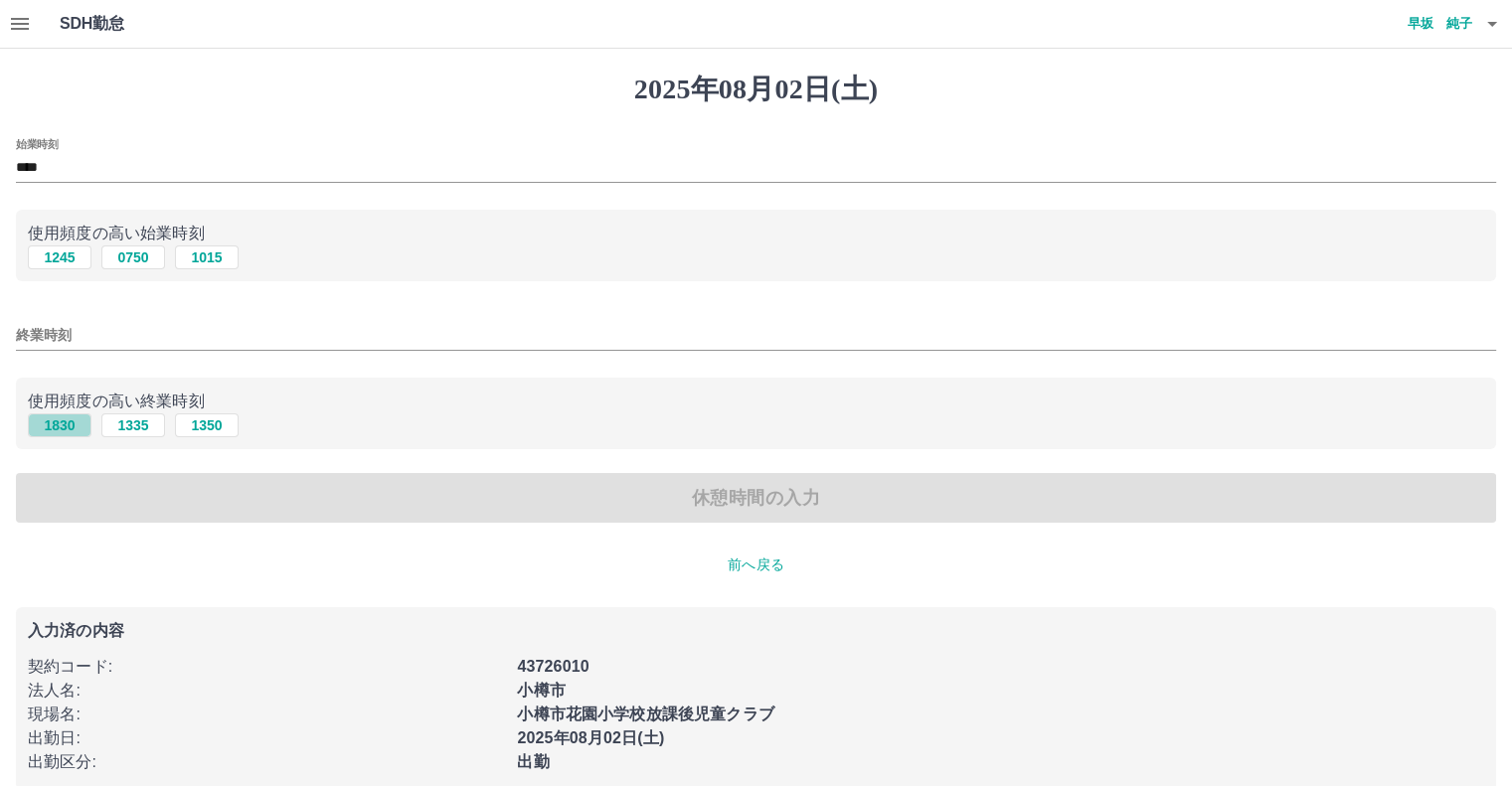 click on "1830" at bounding box center (60, 425) 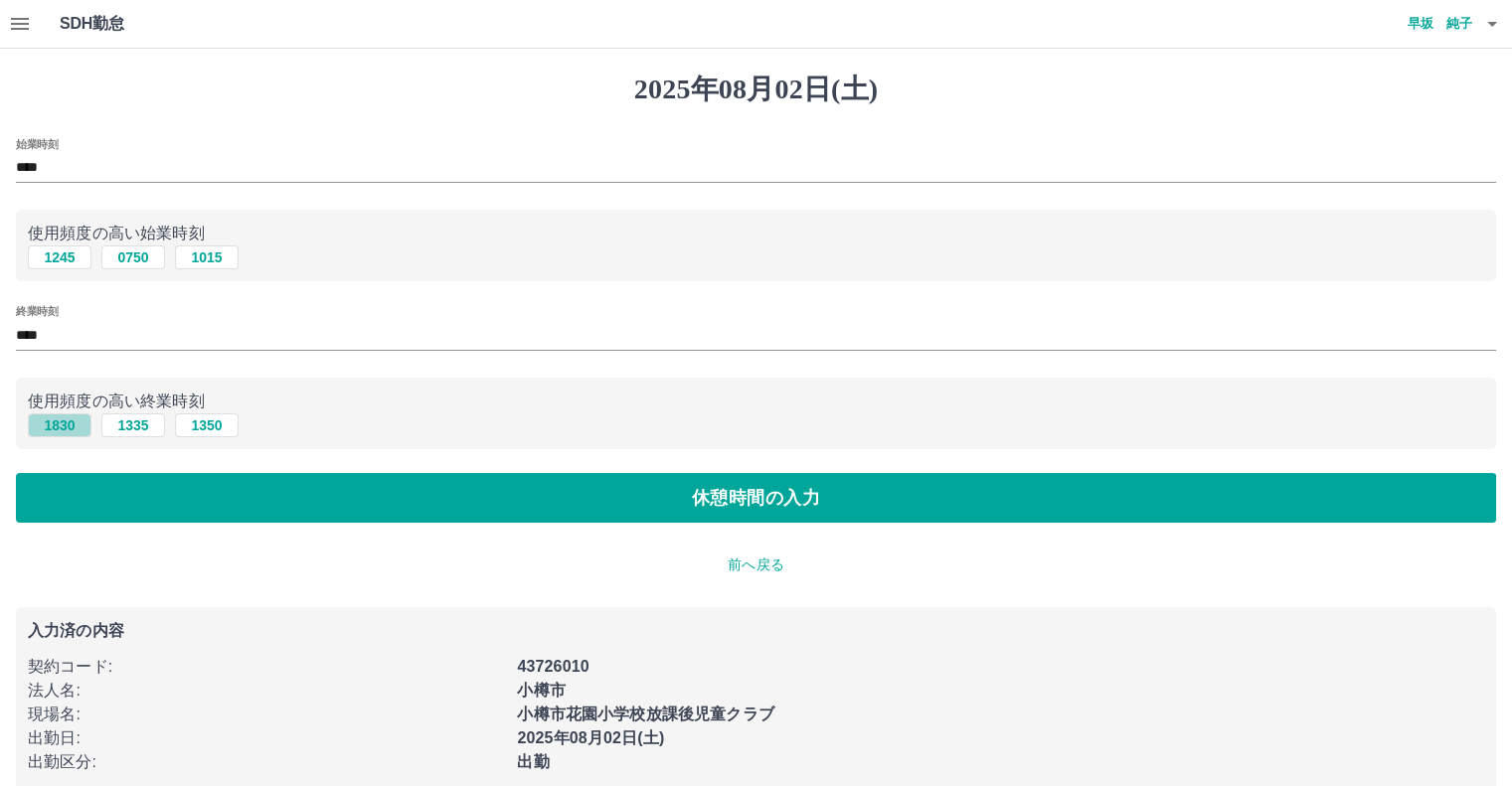 click on "1830" at bounding box center [60, 425] 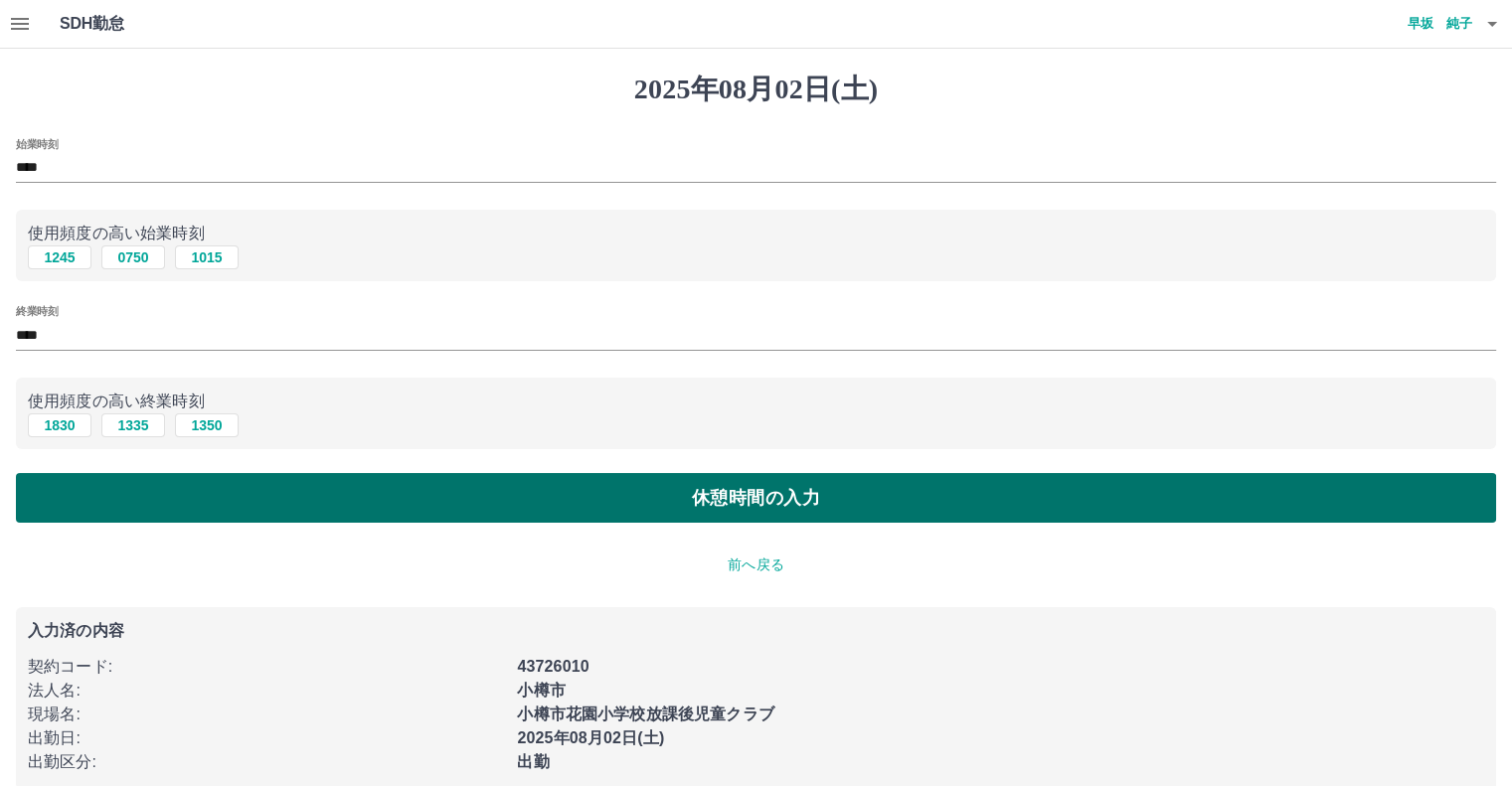 click on "休憩時間の入力" at bounding box center (756, 498) 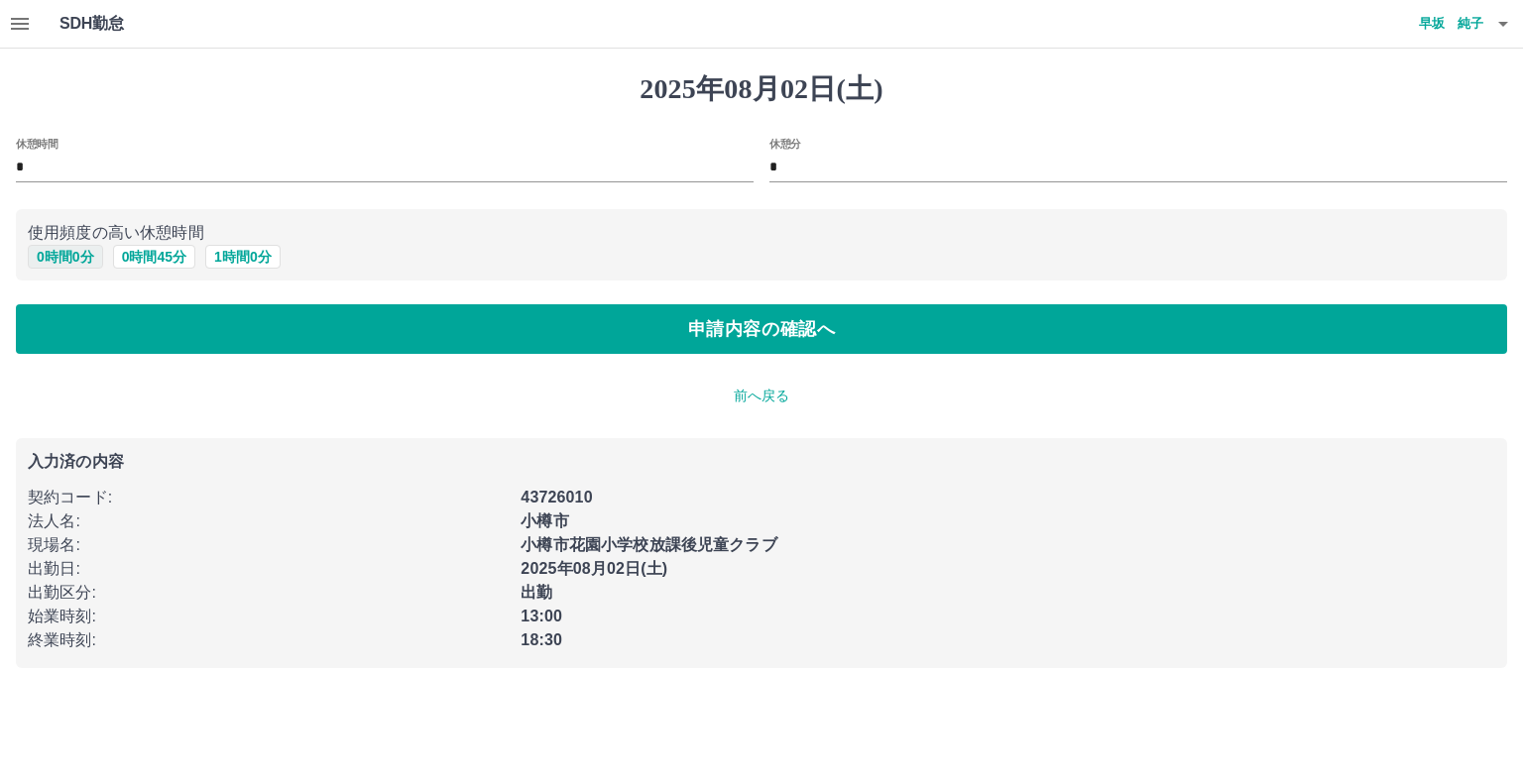 click on "0 時間 0 分" at bounding box center (65, 257) 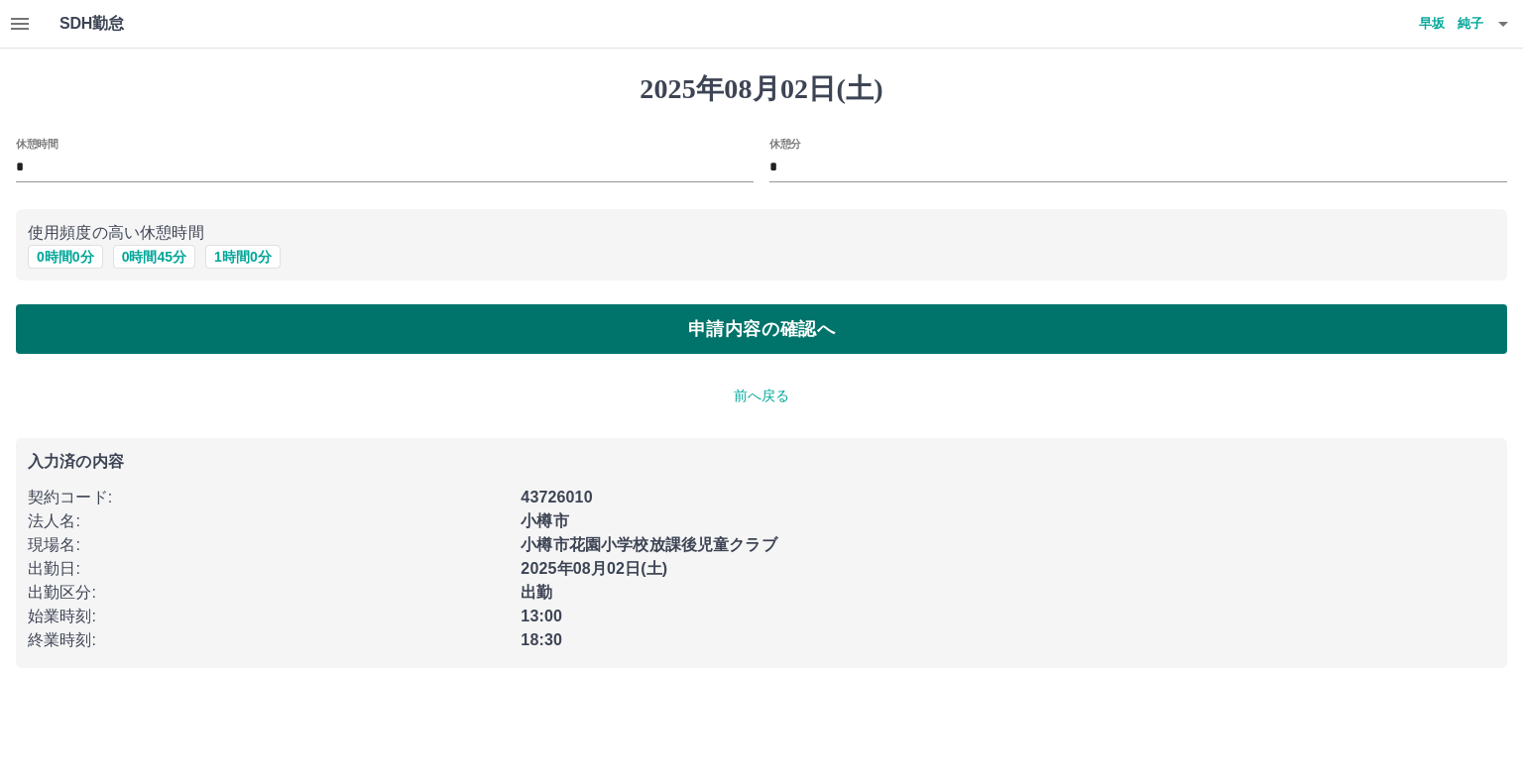 click on "申請内容の確認へ" at bounding box center [762, 329] 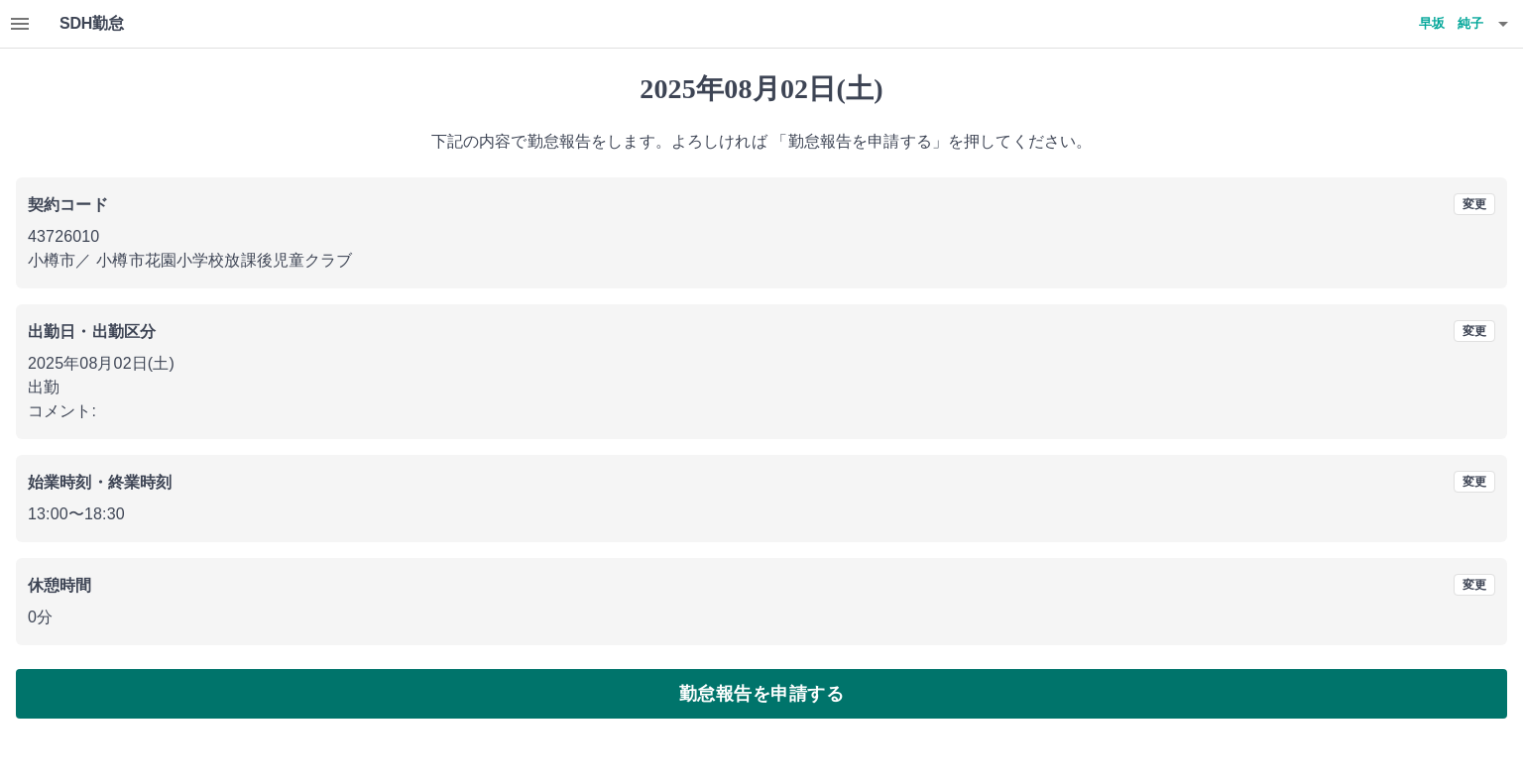 click on "勤怠報告を申請する" at bounding box center [762, 694] 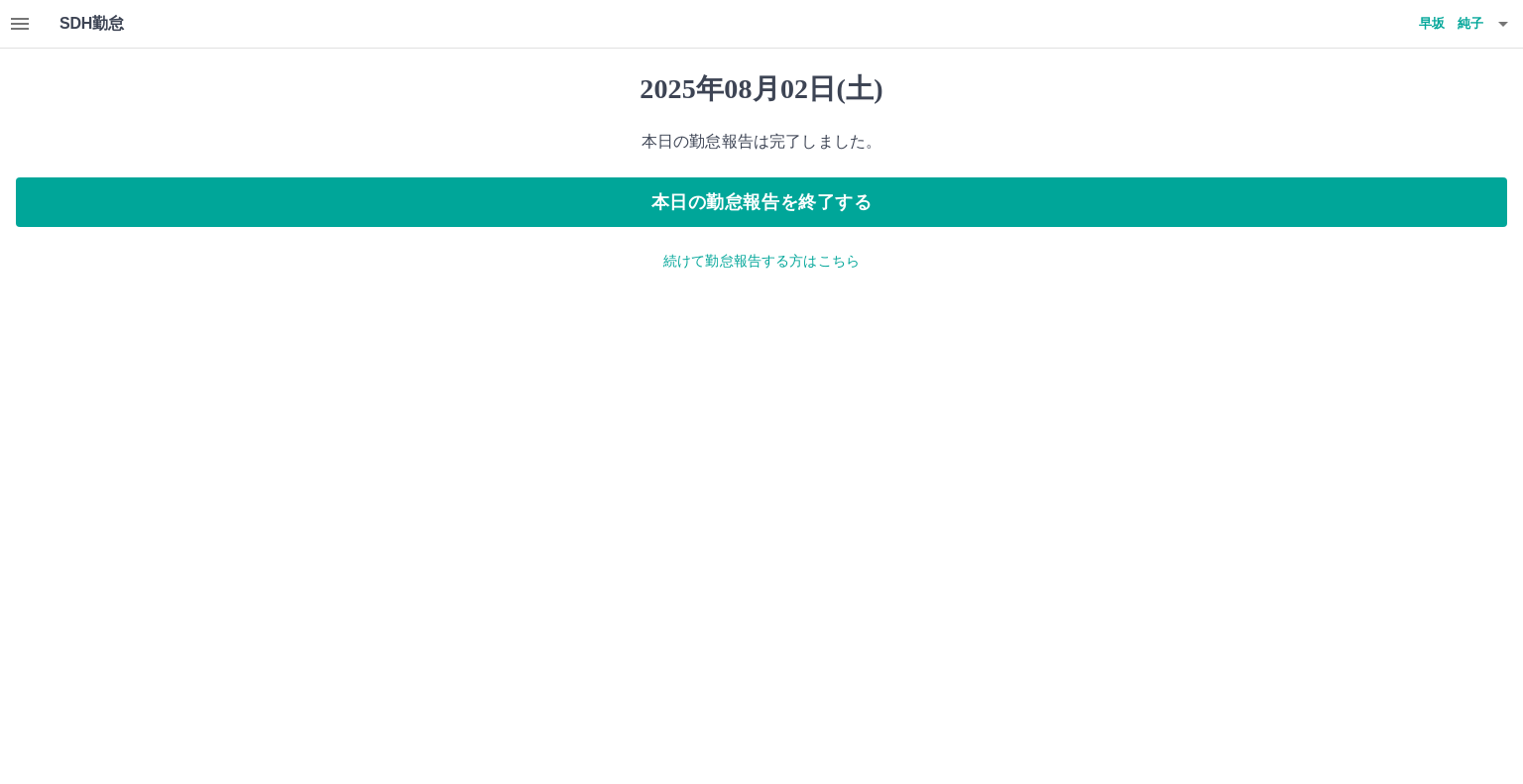click on "続けて勤怠報告する方はこちら" at bounding box center (762, 261) 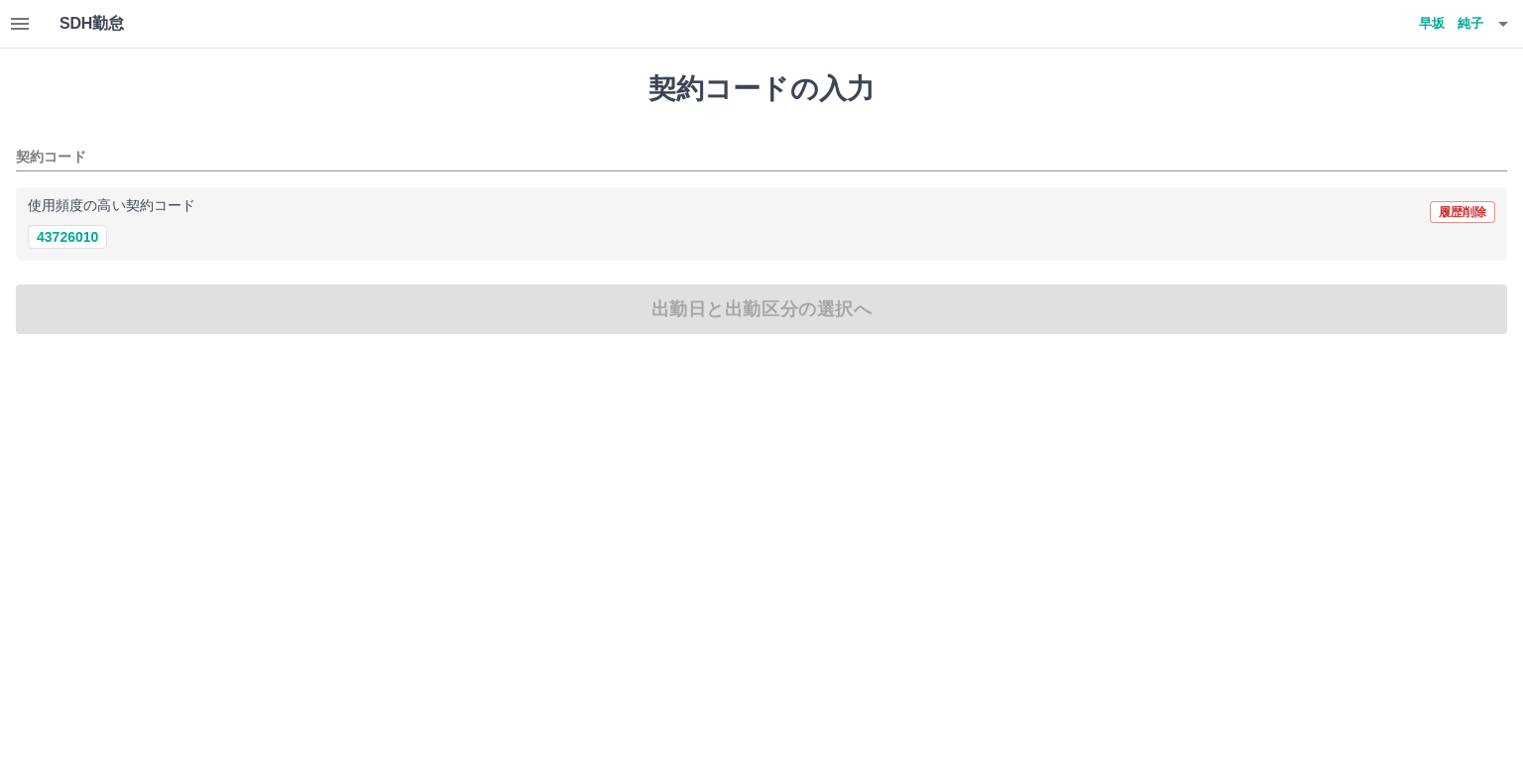 click on "43726010" at bounding box center [762, 237] 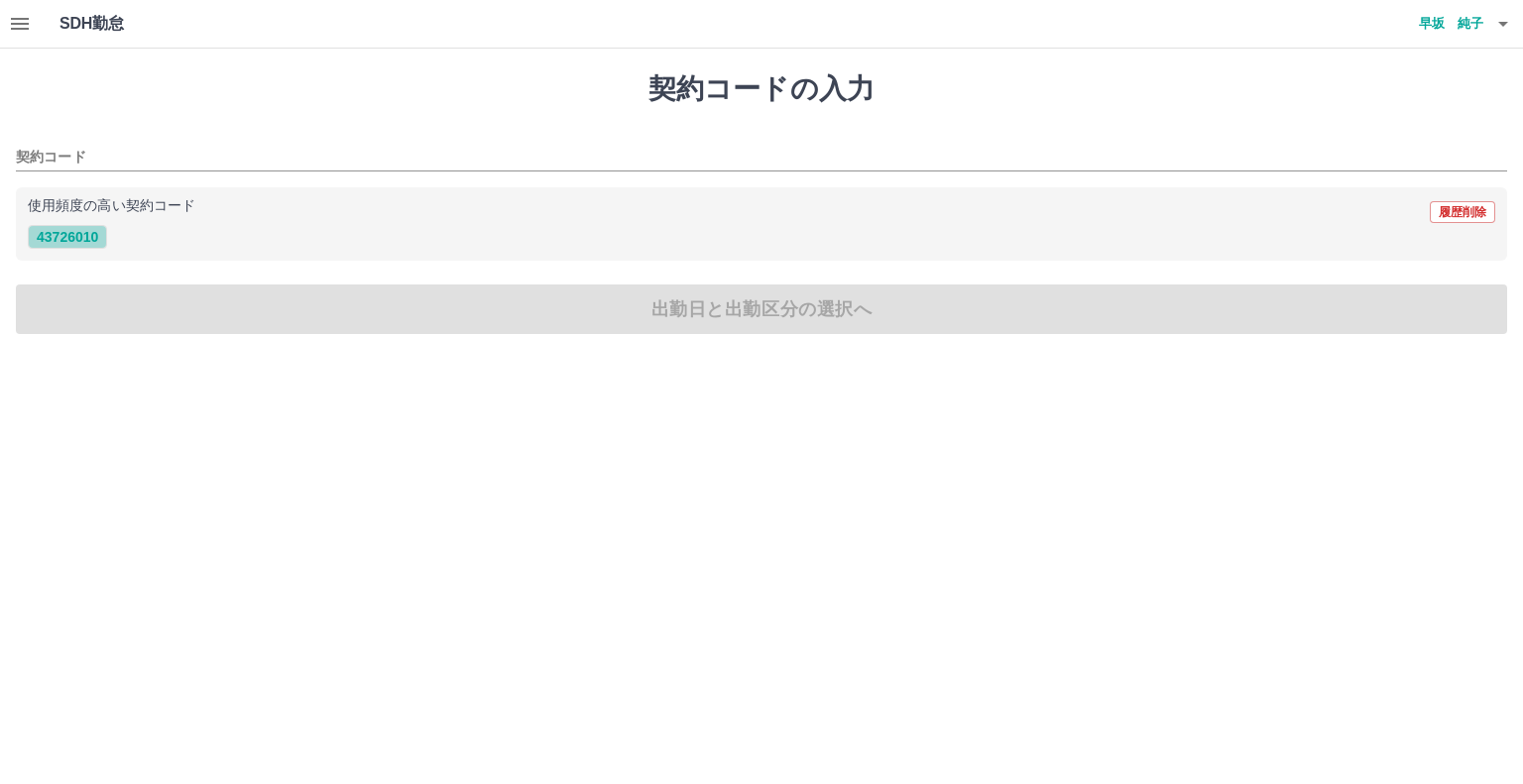 click on "43726010" at bounding box center [67, 237] 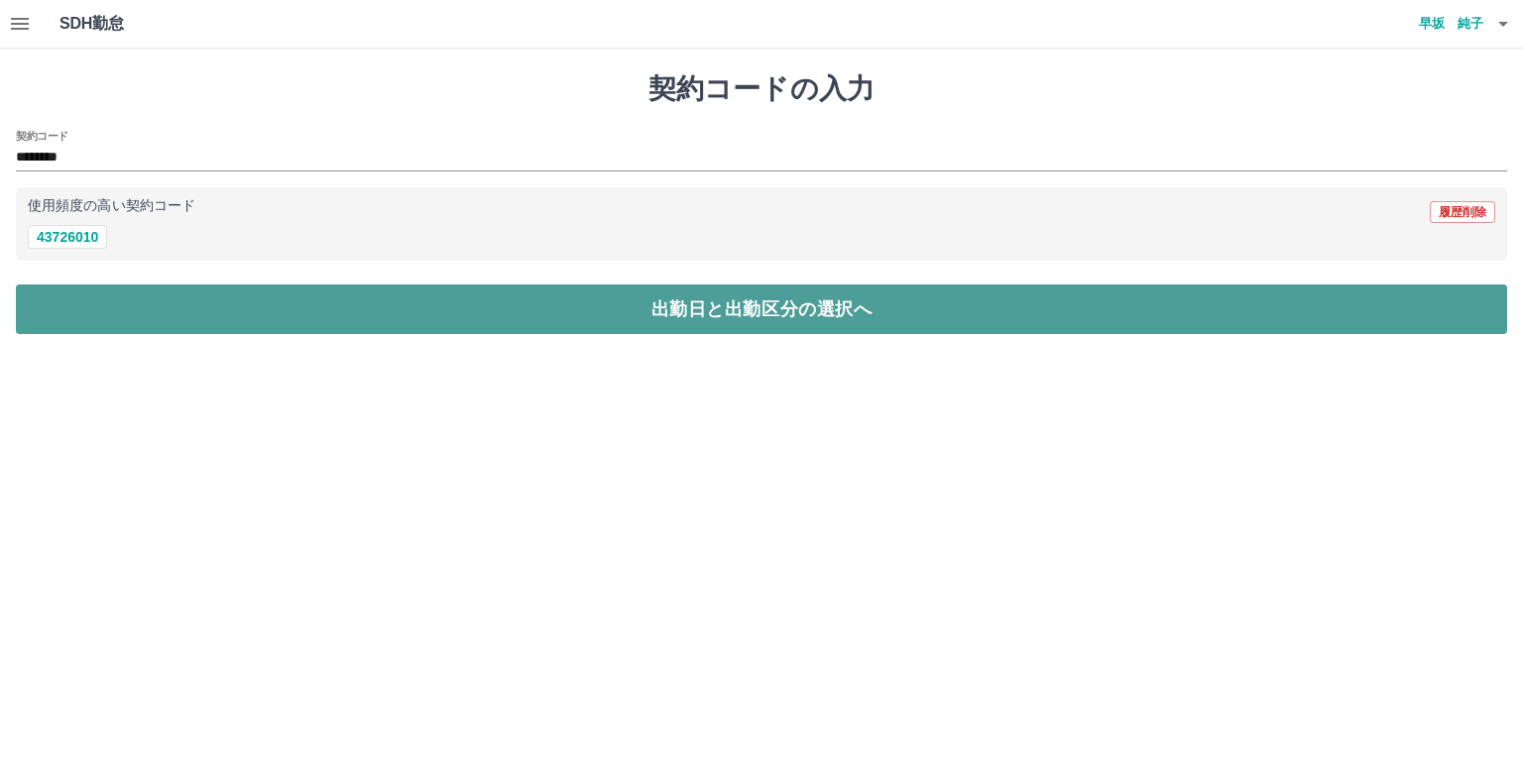 click on "出勤日と出勤区分の選択へ" at bounding box center [762, 309] 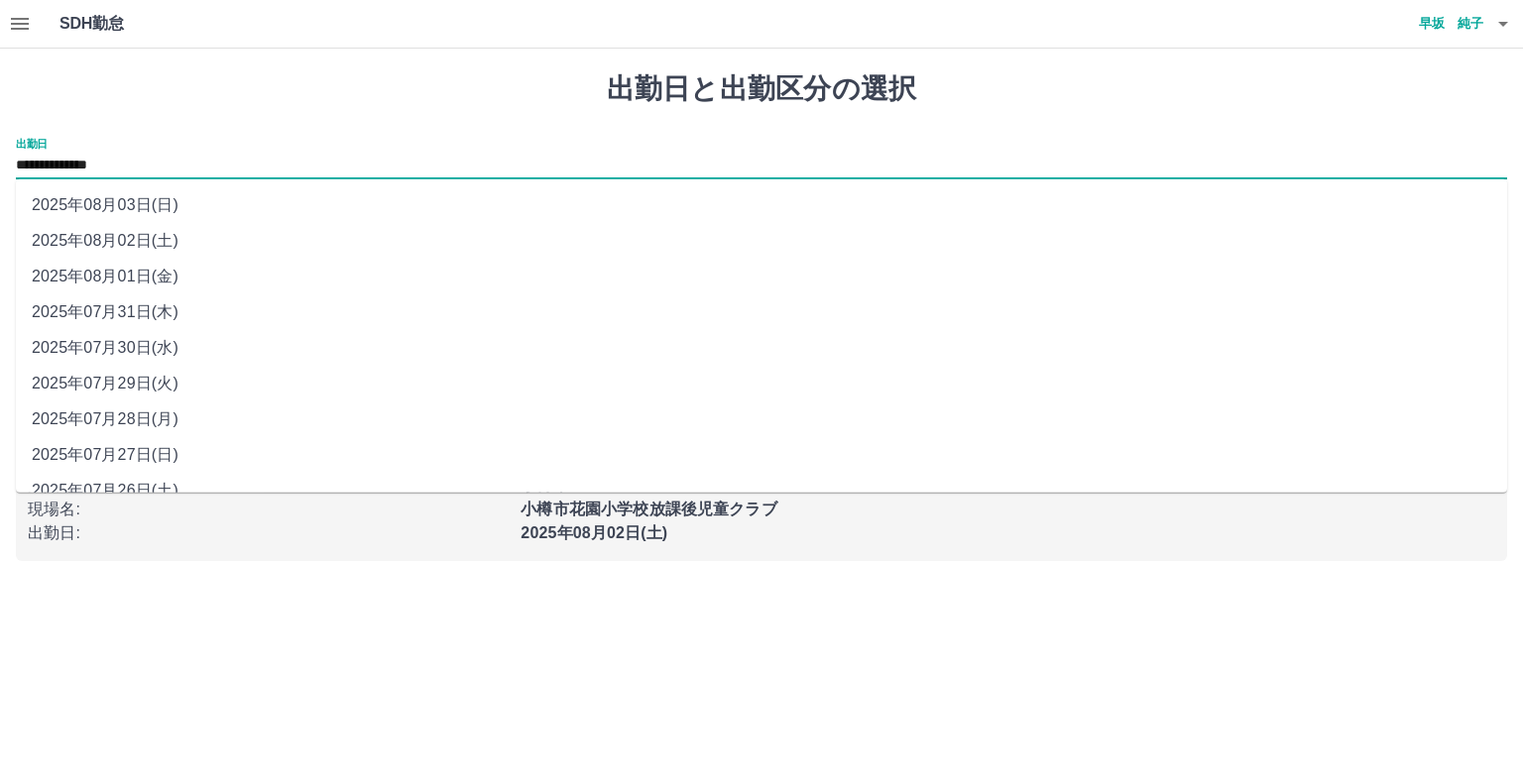 click on "**********" at bounding box center (762, 166) 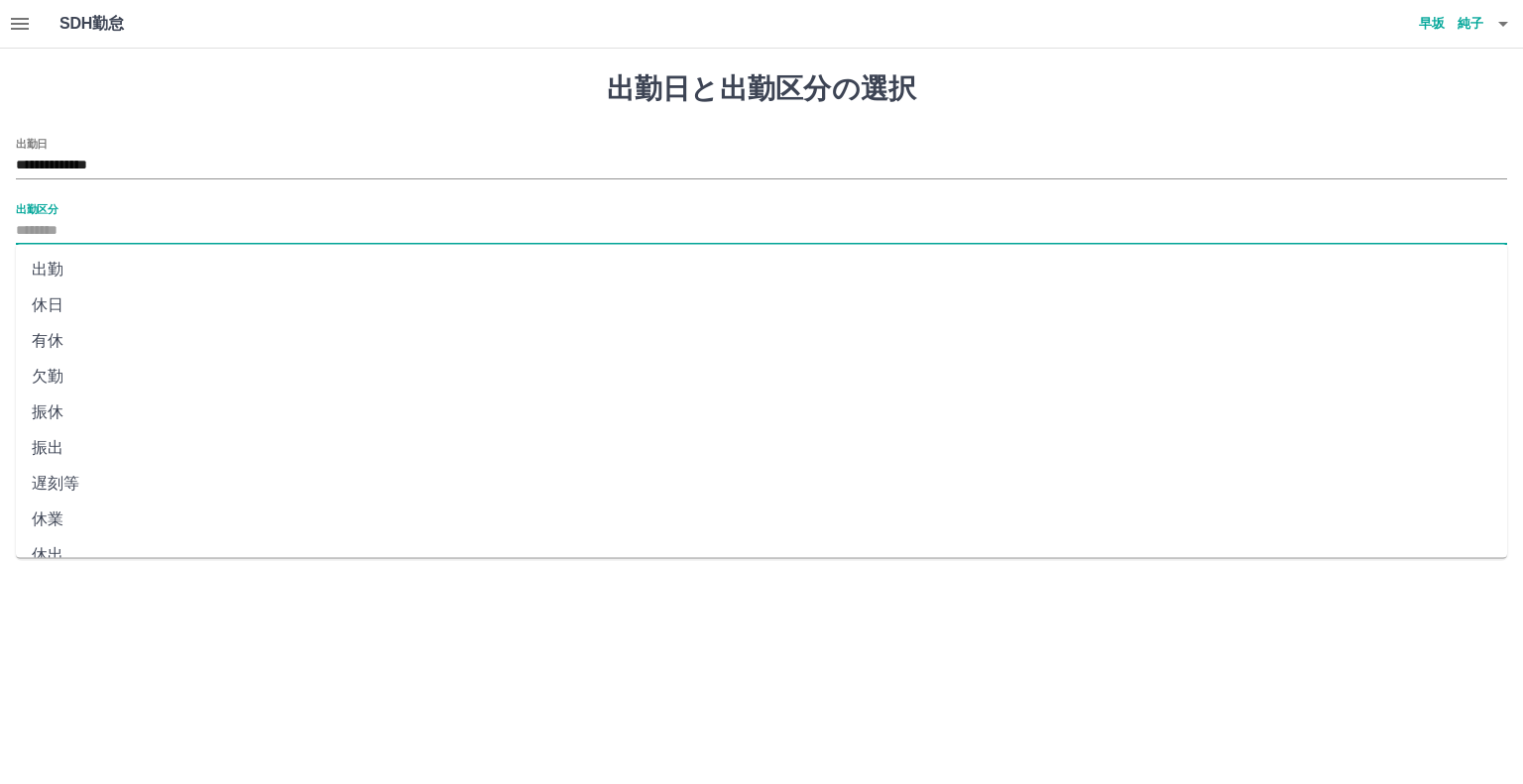 click on "出勤区分" at bounding box center (762, 231) 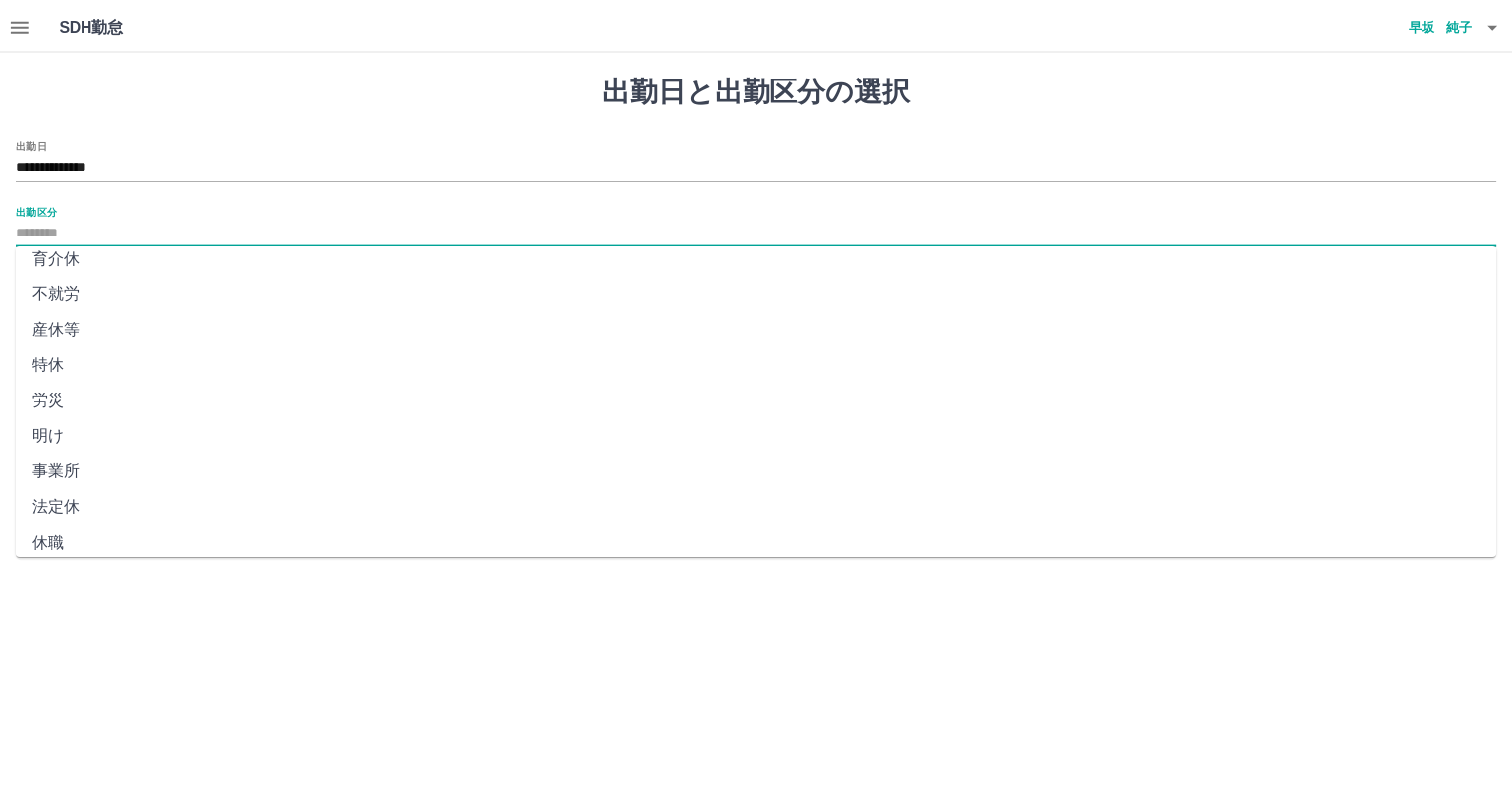 scroll, scrollTop: 345, scrollLeft: 0, axis: vertical 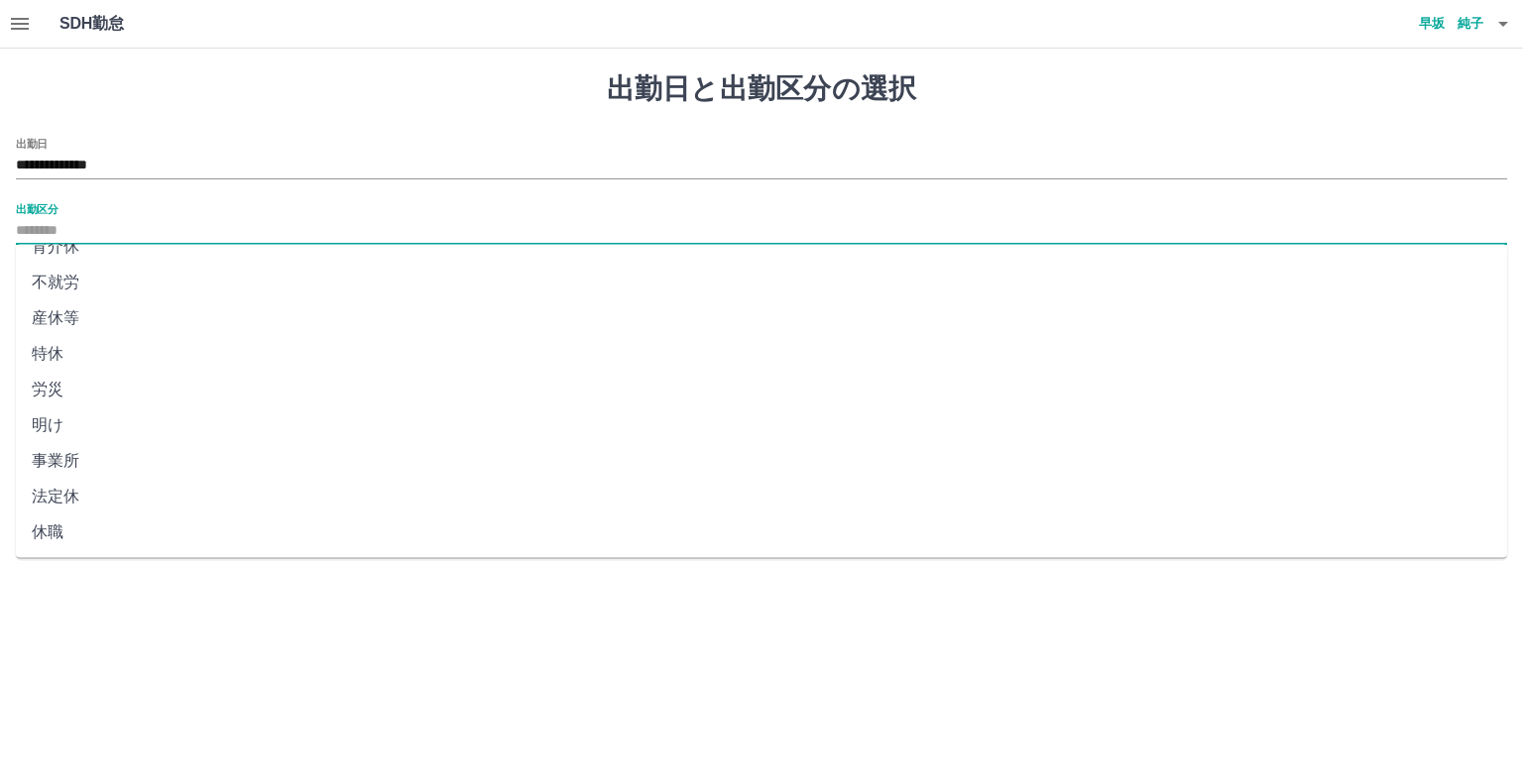 click on "法定休" at bounding box center [762, 497] 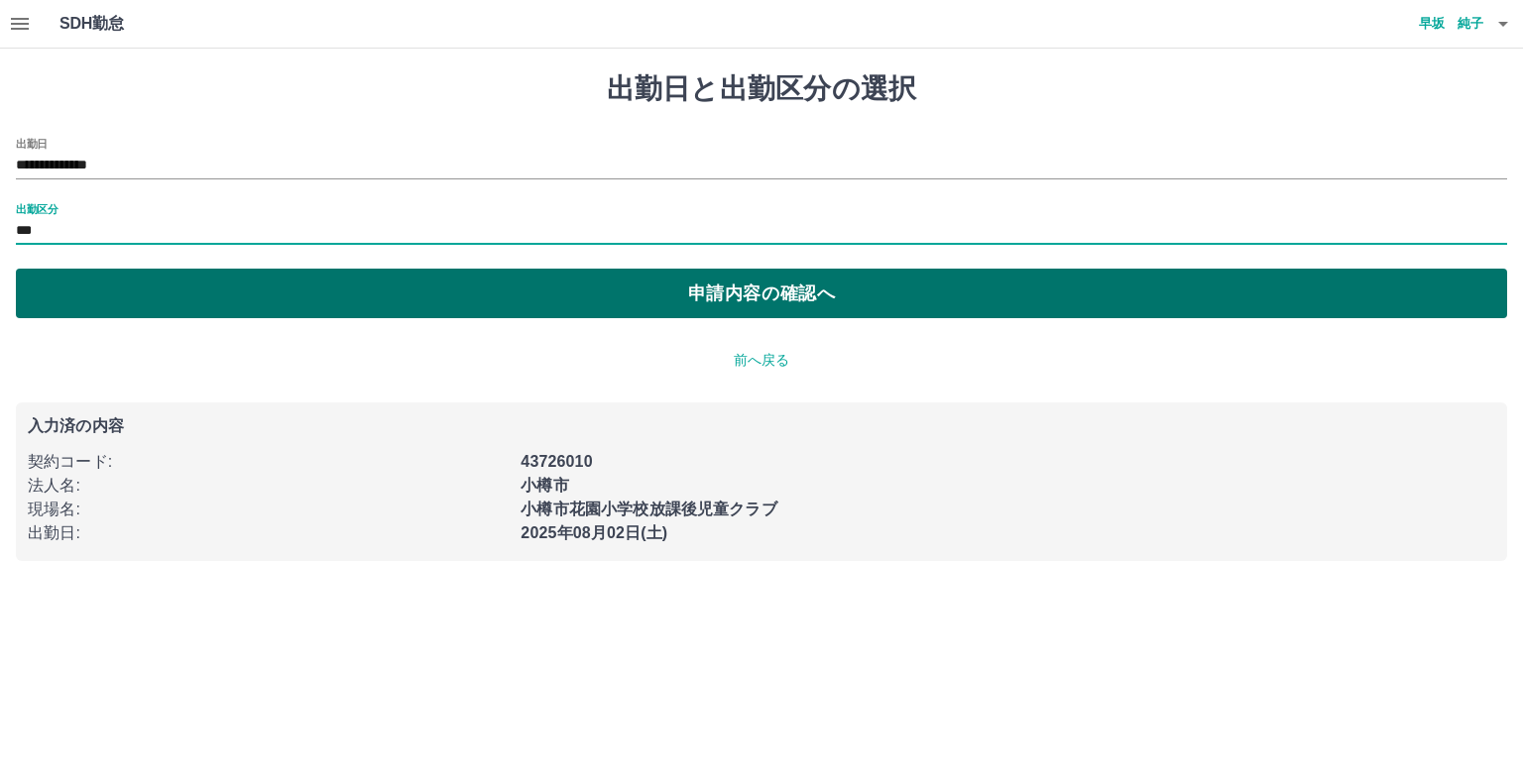 click on "申請内容の確認へ" at bounding box center [762, 293] 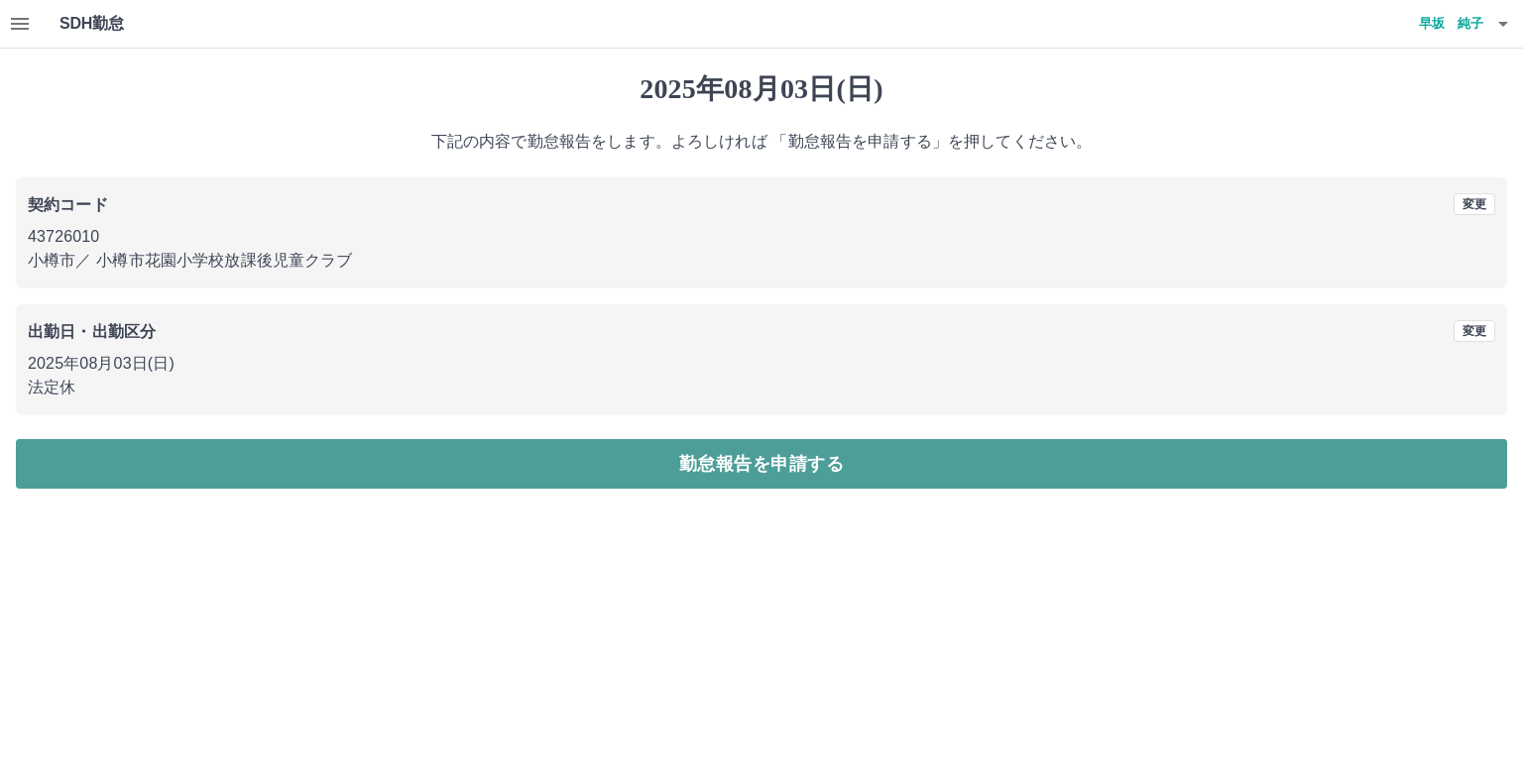 click on "勤怠報告を申請する" at bounding box center [762, 464] 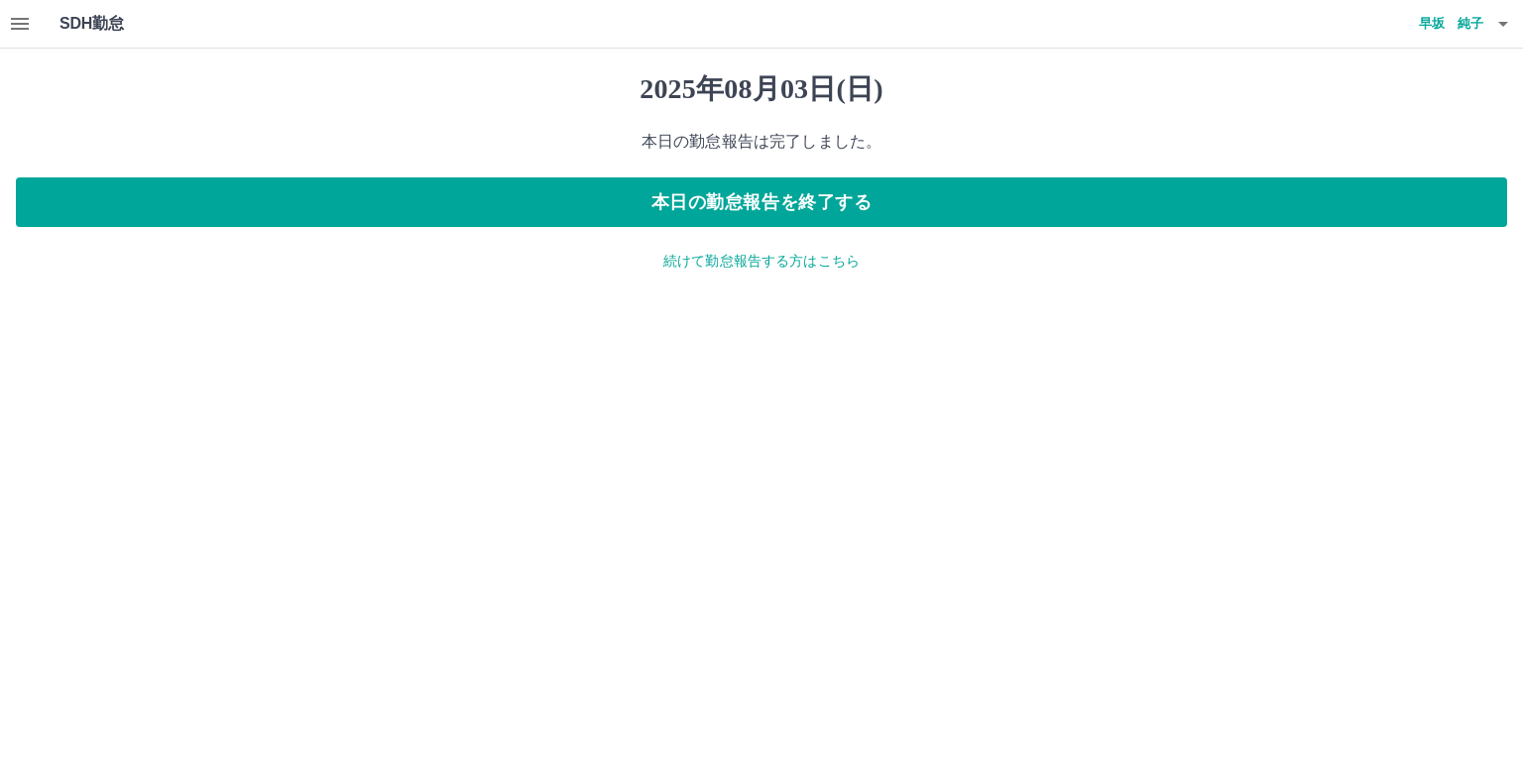 click 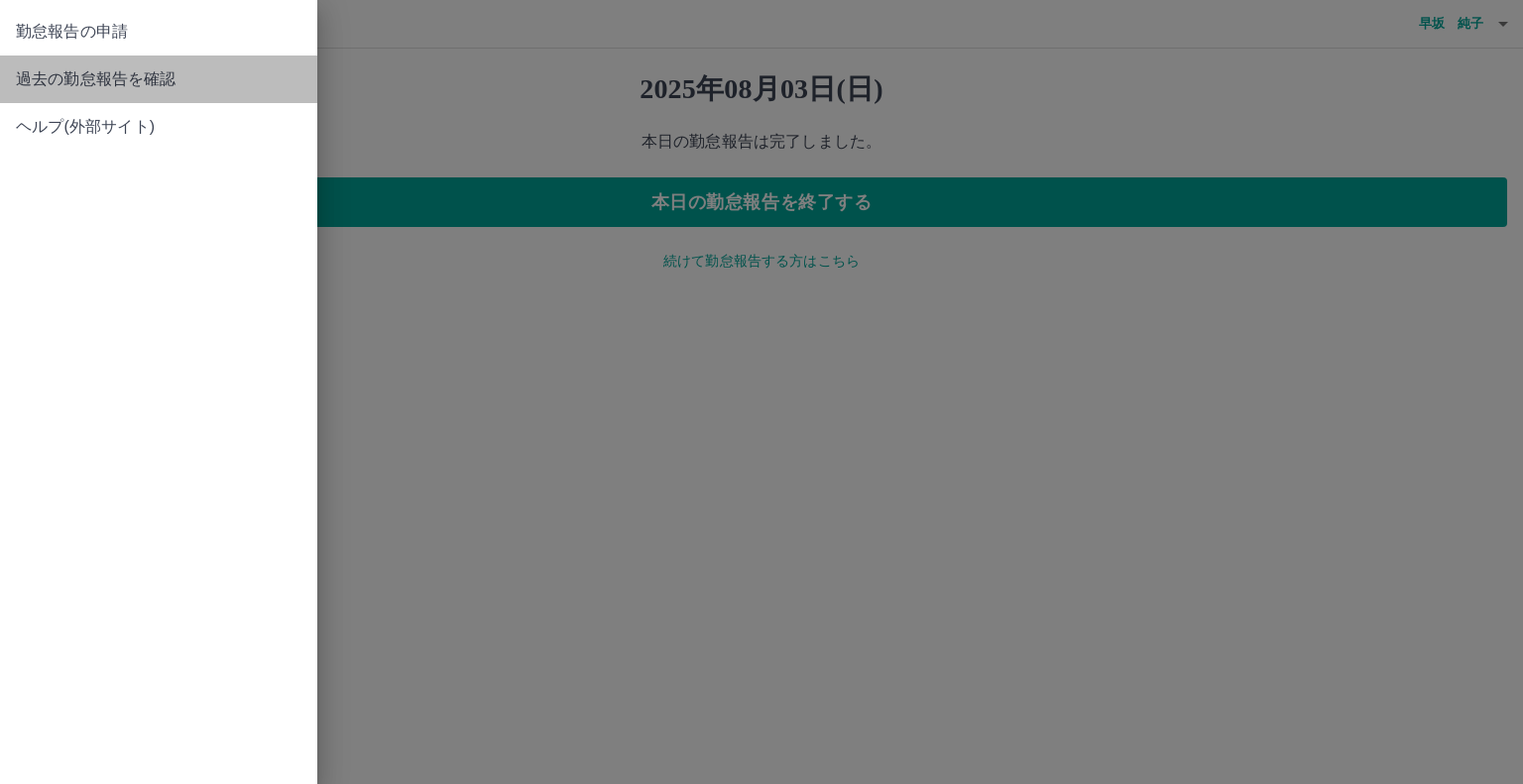 click on "過去の勤怠報告を確認" at bounding box center [159, 79] 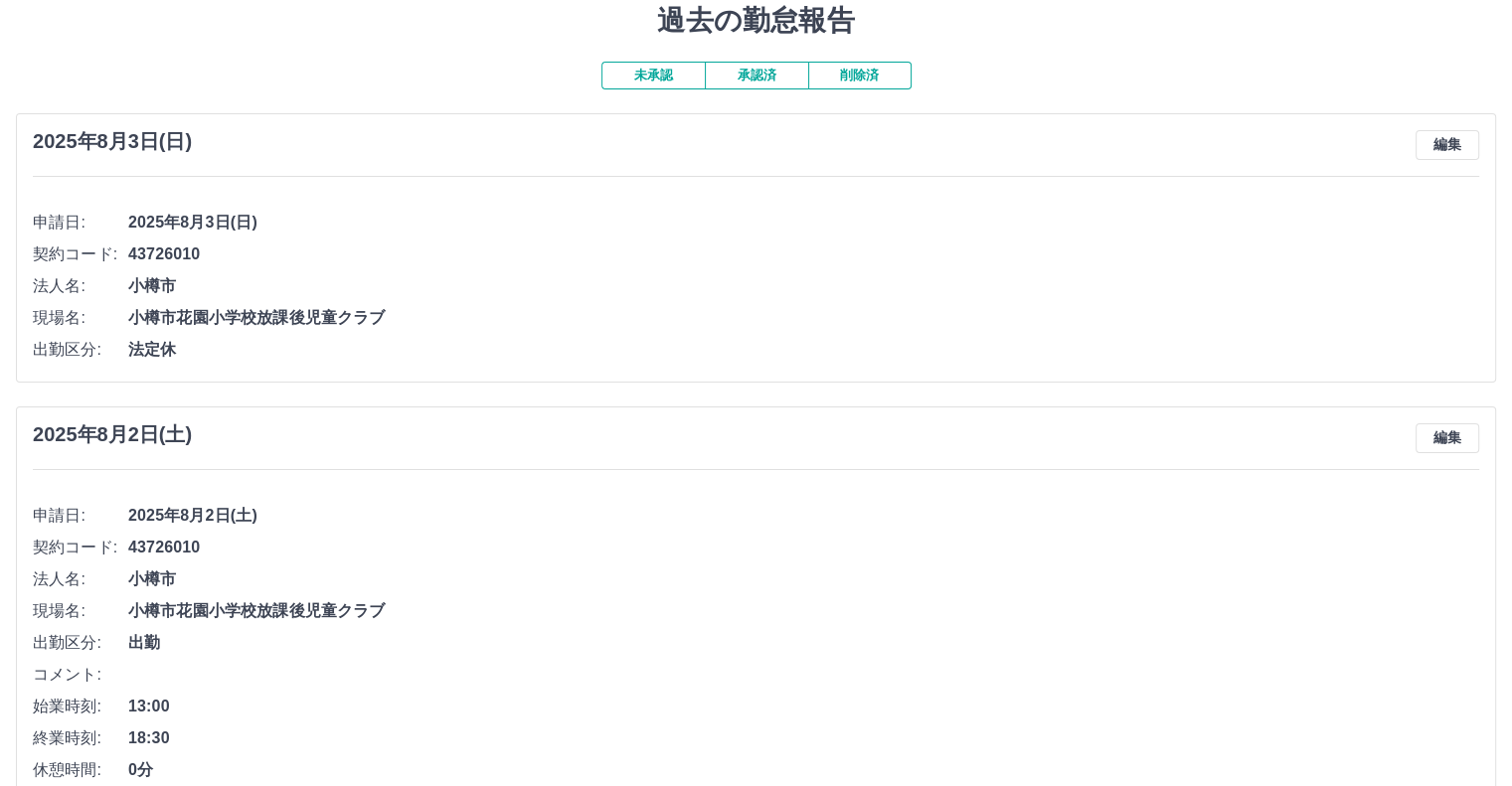 scroll, scrollTop: 99, scrollLeft: 0, axis: vertical 